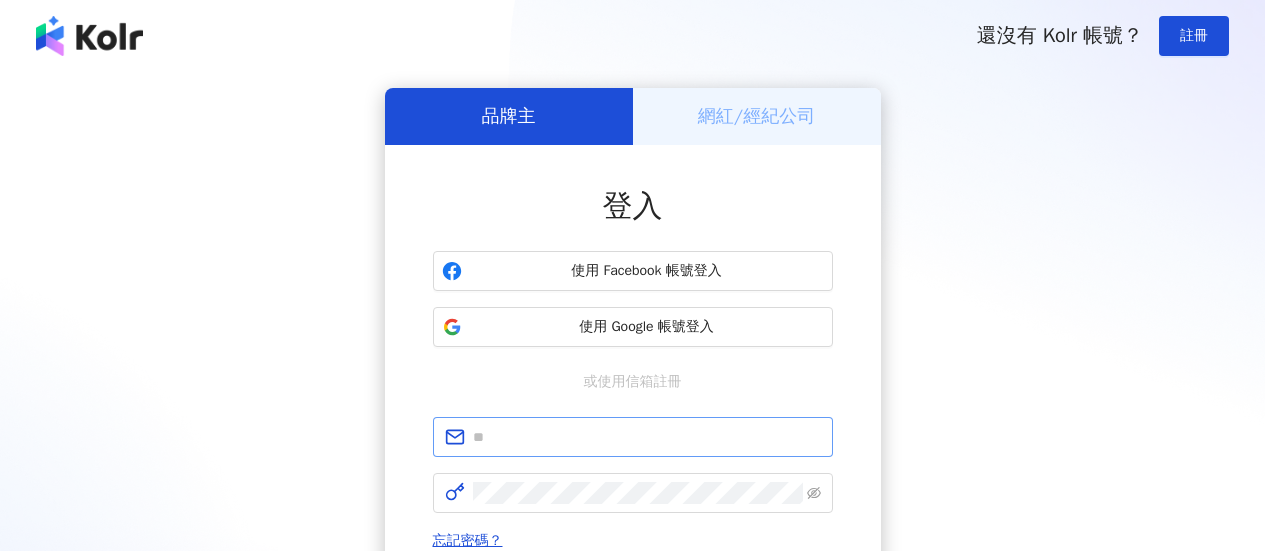 scroll, scrollTop: 0, scrollLeft: 0, axis: both 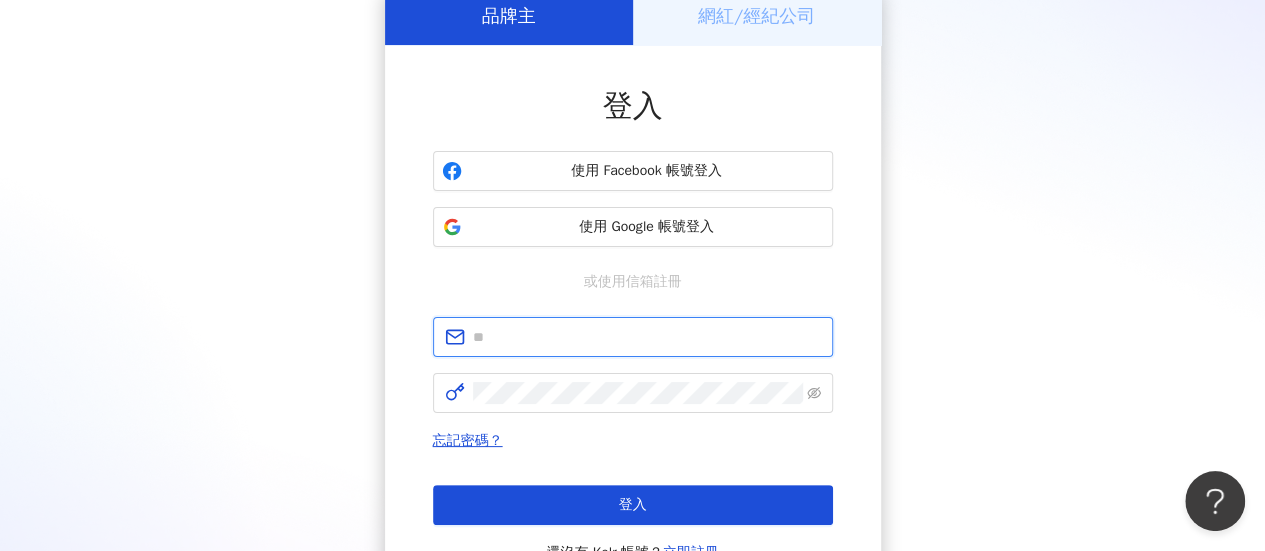 click at bounding box center [647, 337] 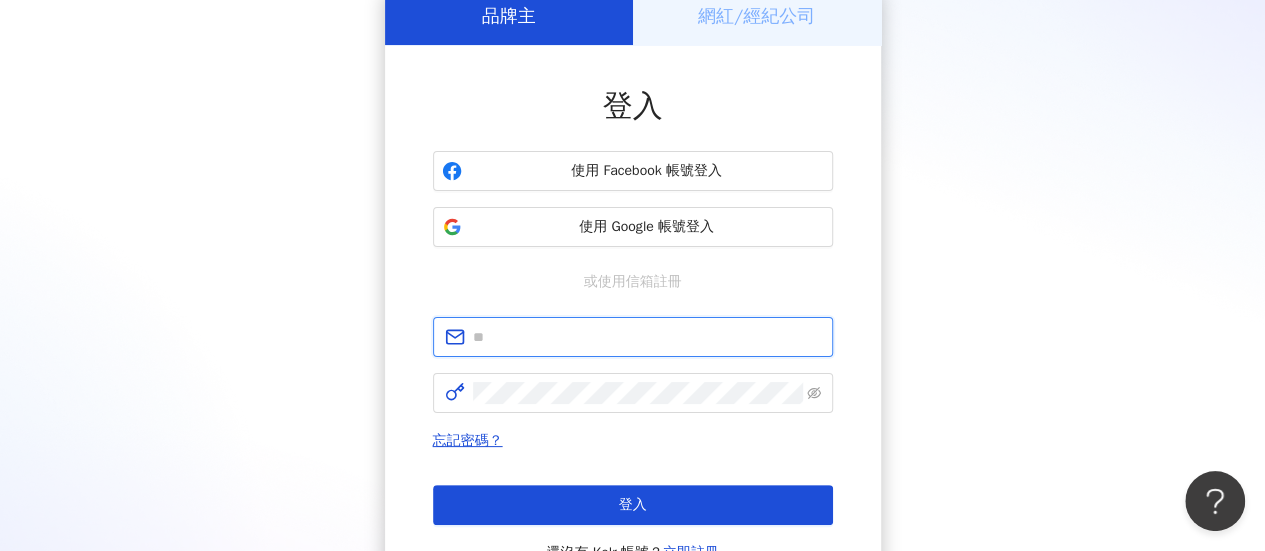type on "**********" 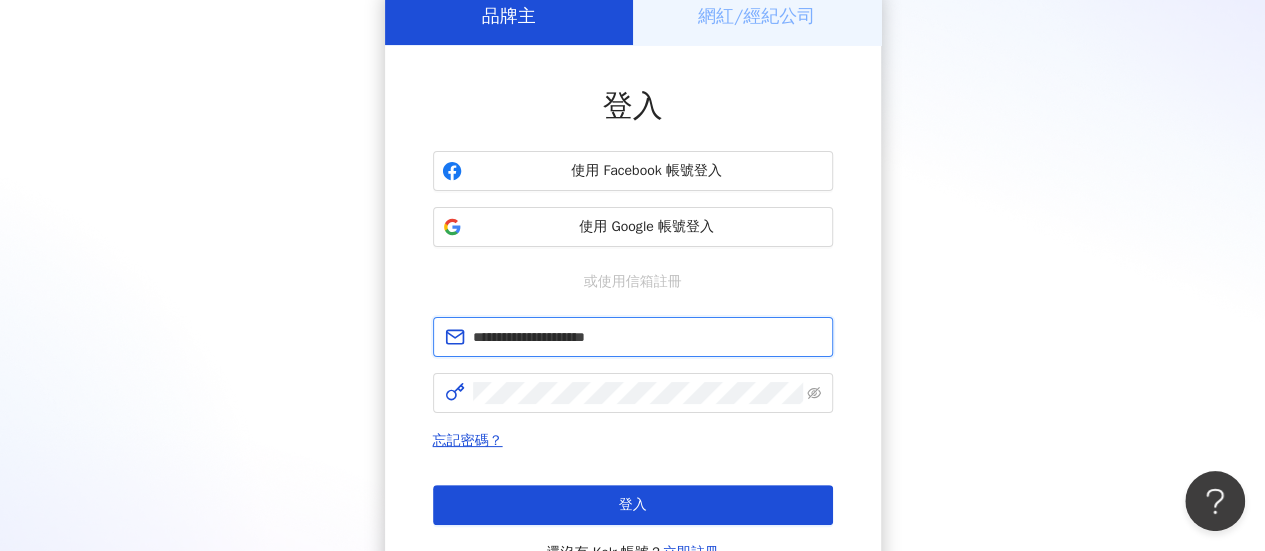 drag, startPoint x: 688, startPoint y: 341, endPoint x: 351, endPoint y: 296, distance: 339.99118 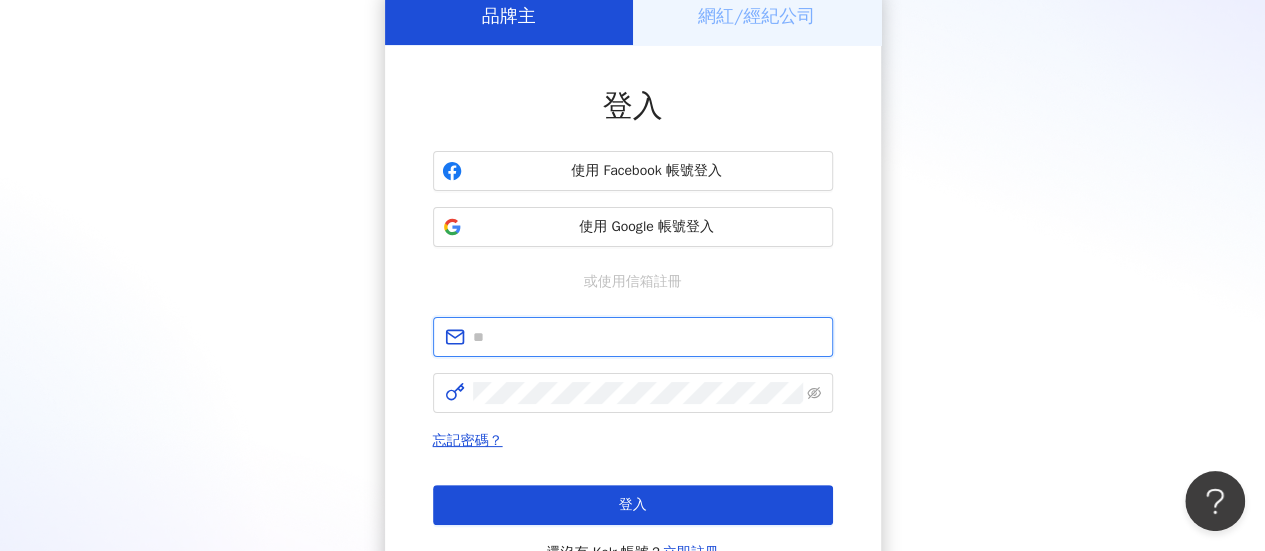 click at bounding box center (647, 337) 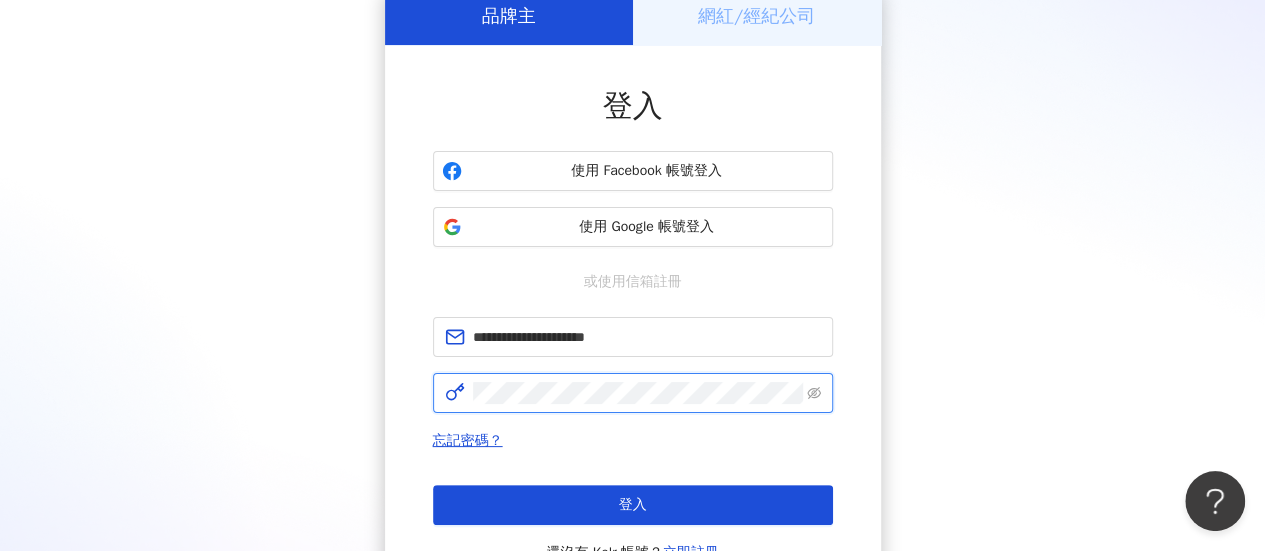 click on "登入" at bounding box center (633, 505) 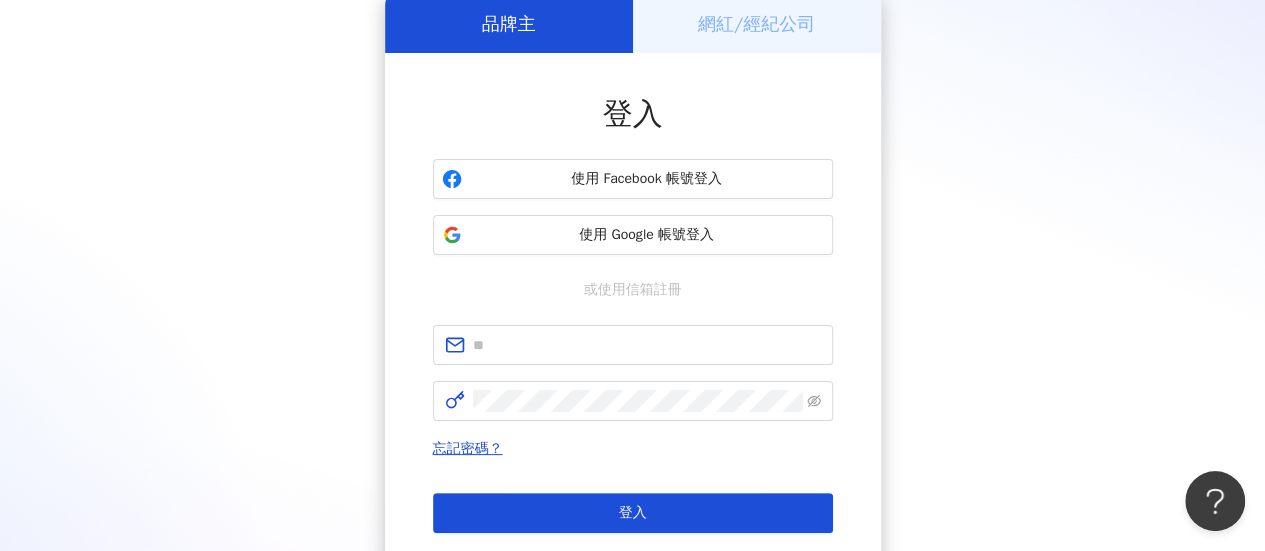 scroll, scrollTop: 100, scrollLeft: 0, axis: vertical 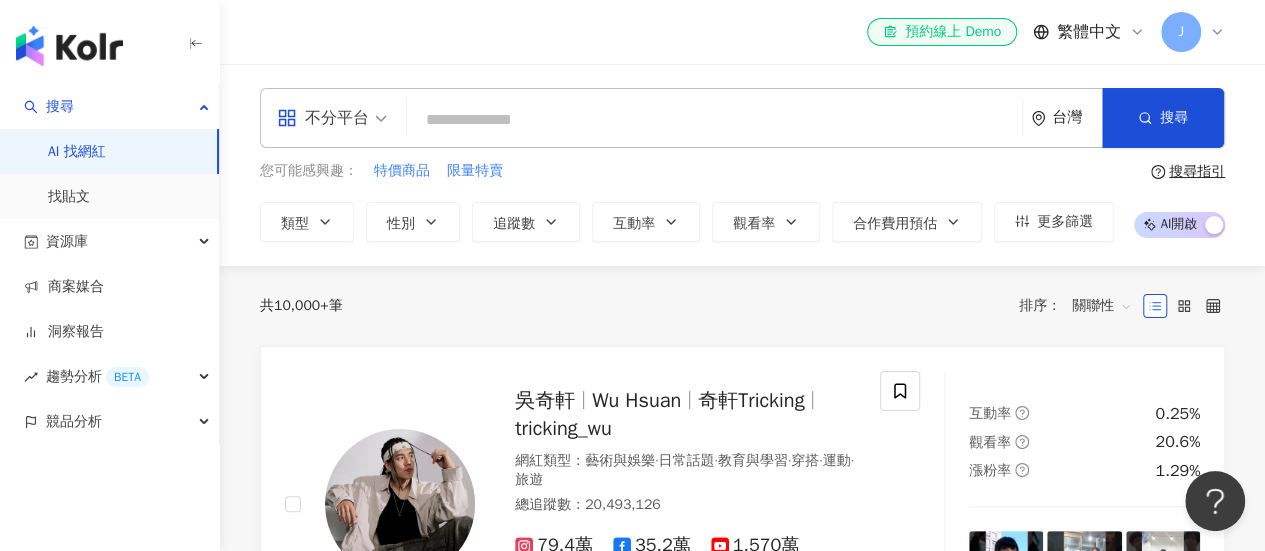 click at bounding box center [714, 120] 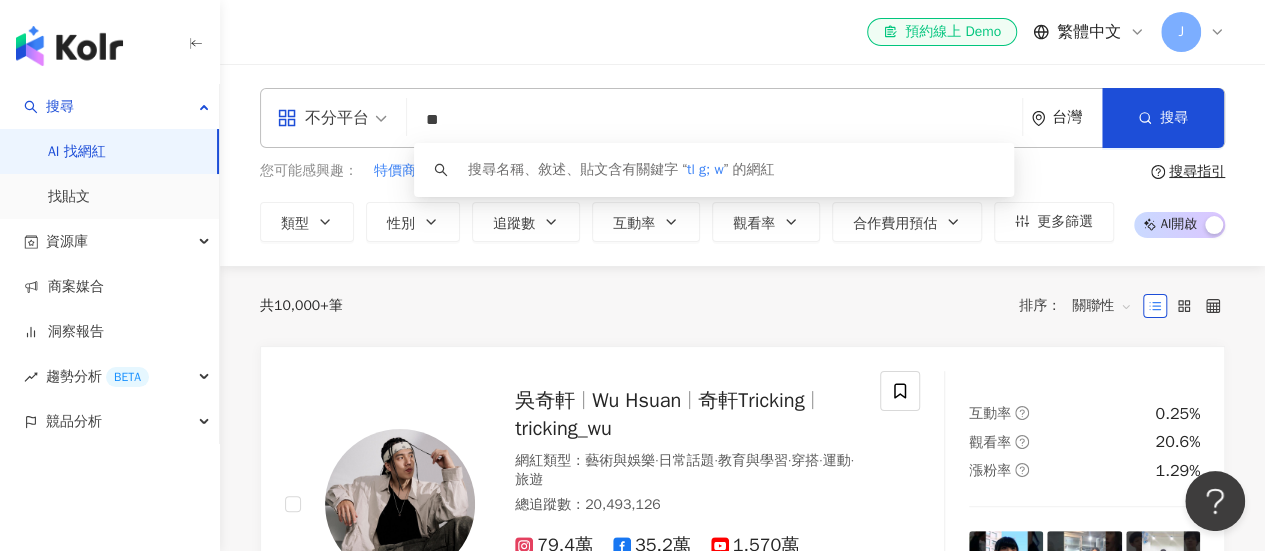type on "*" 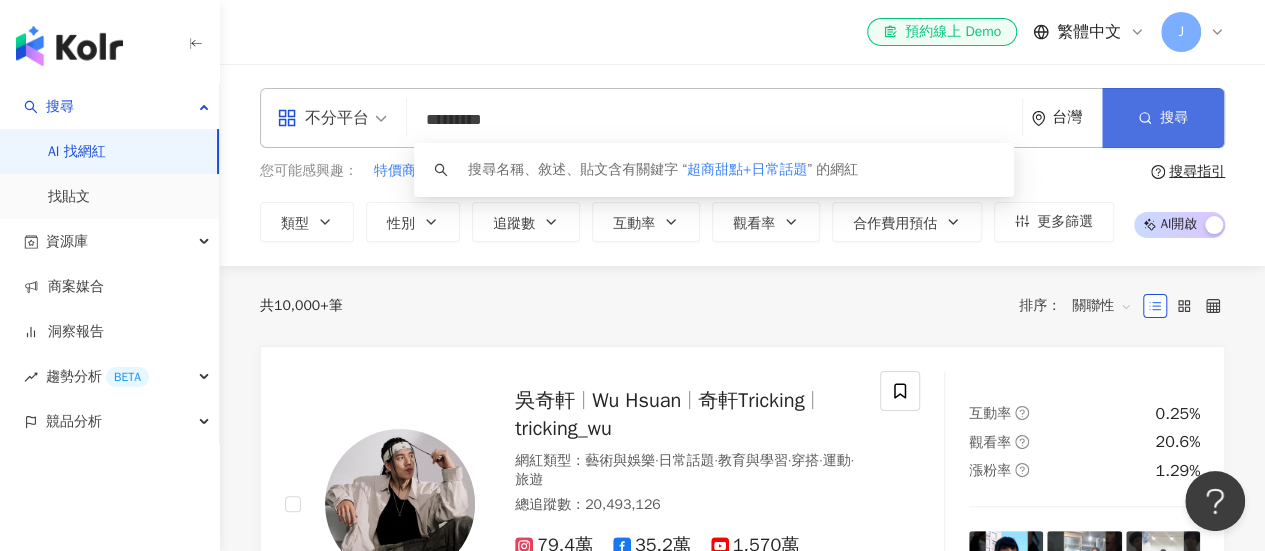 type on "*********" 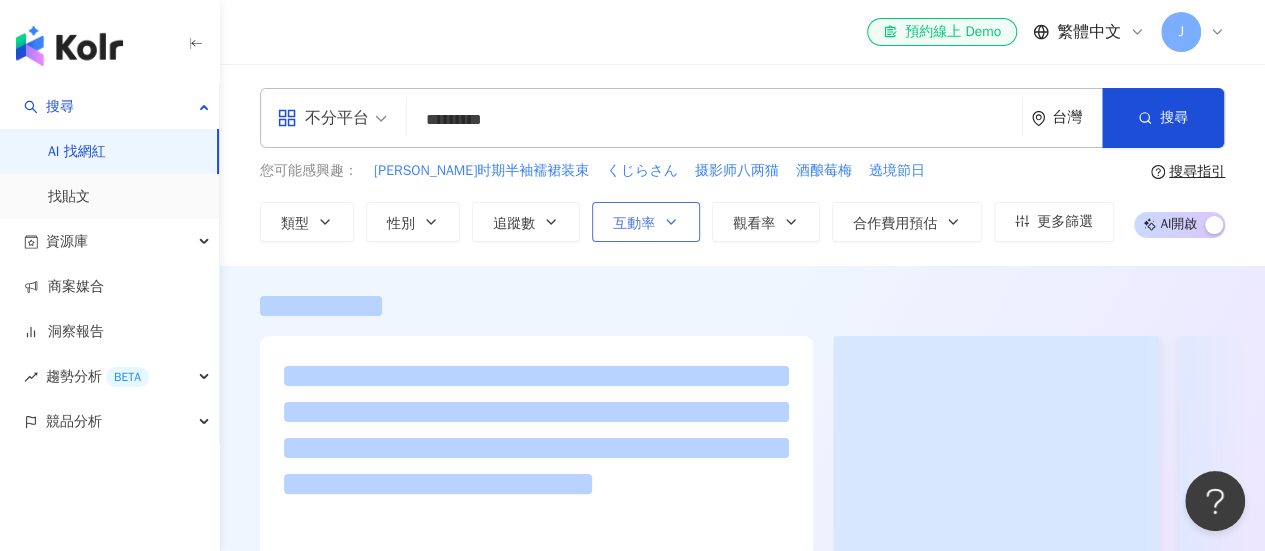 drag, startPoint x: 636, startPoint y: 178, endPoint x: 642, endPoint y: 233, distance: 55.326305 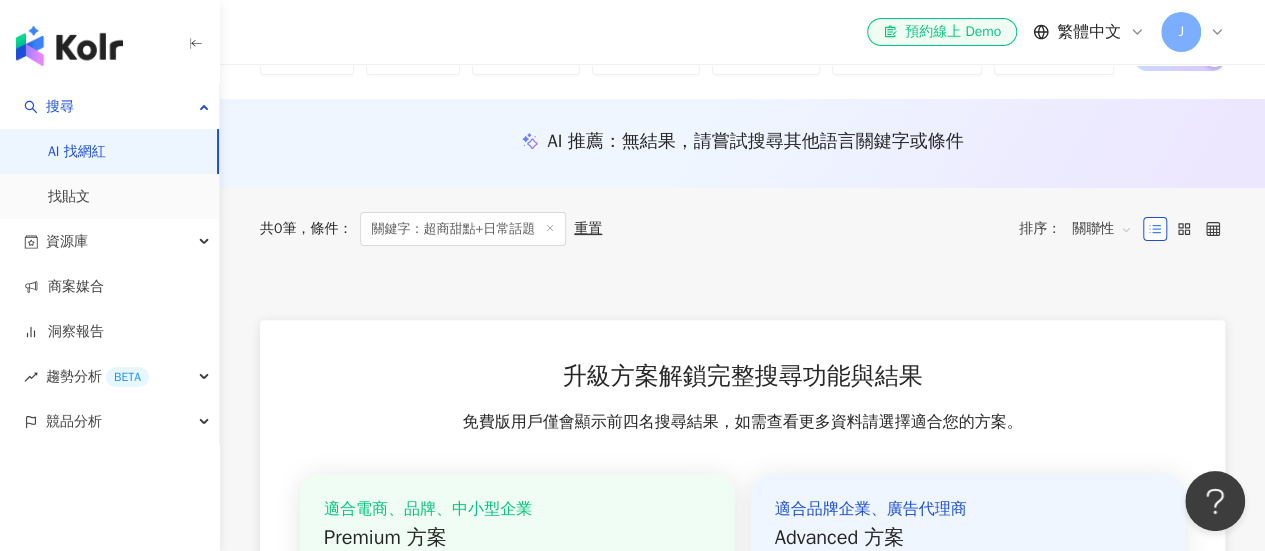 scroll, scrollTop: 300, scrollLeft: 0, axis: vertical 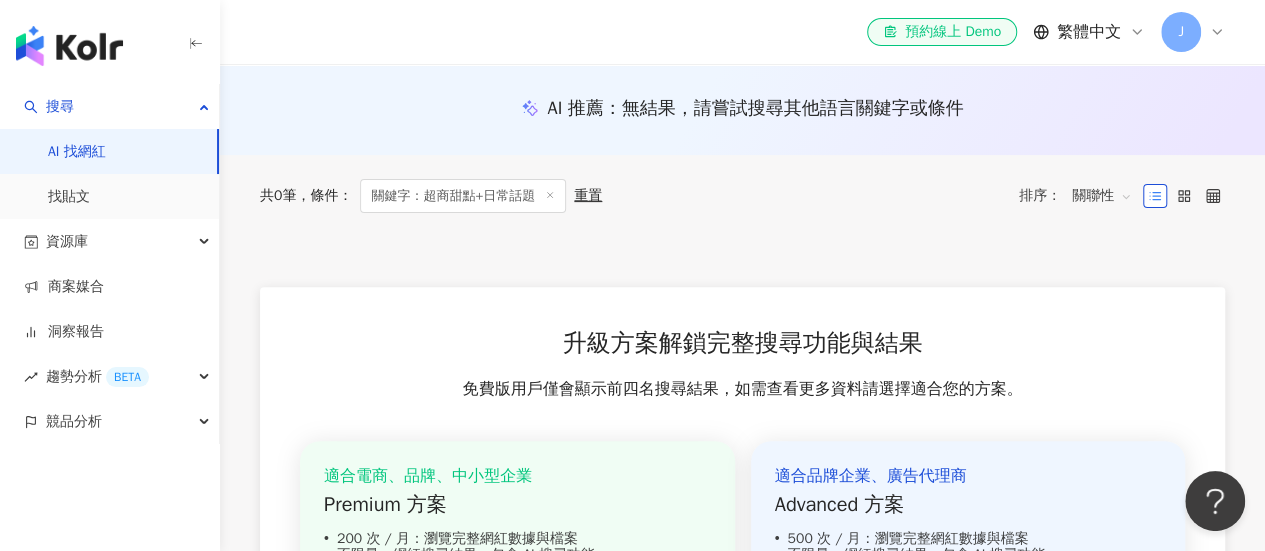 click 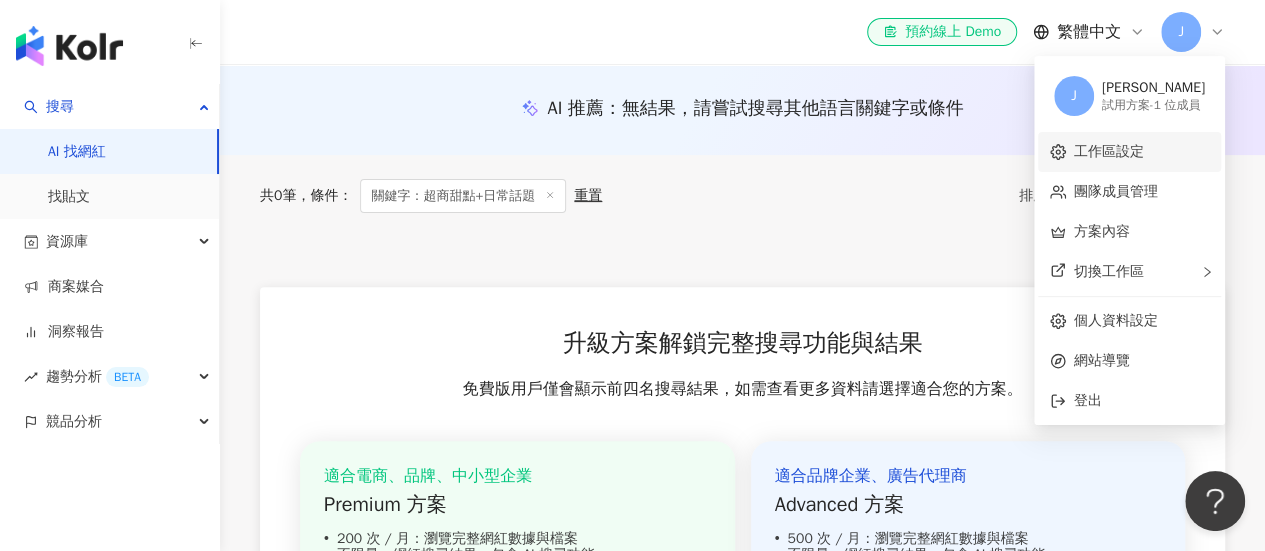 click on "工作區設定" at bounding box center [1109, 151] 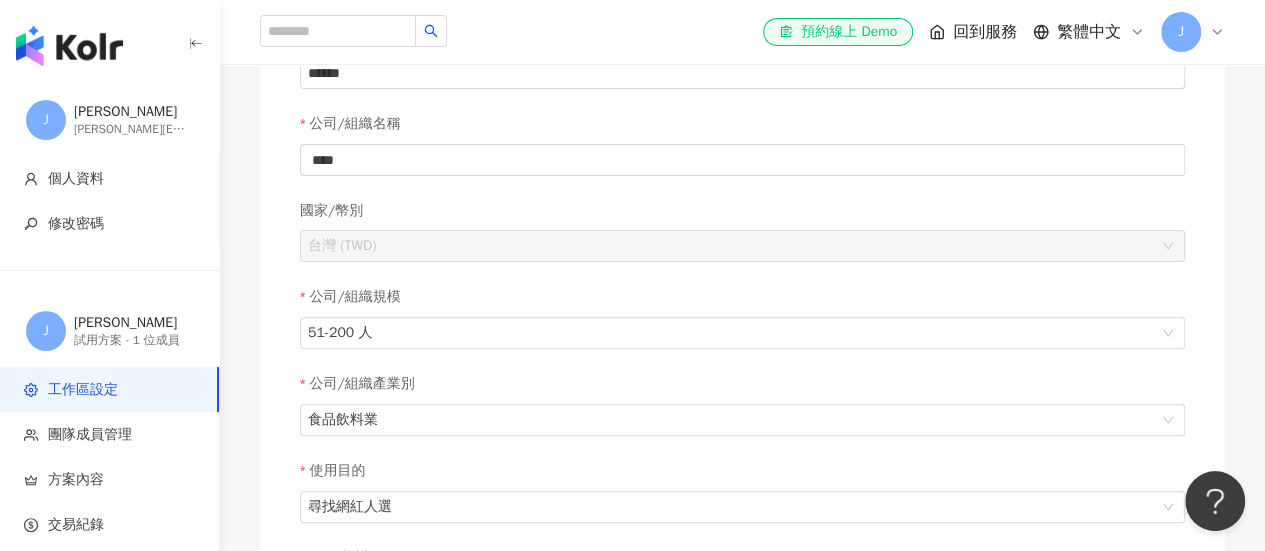 scroll, scrollTop: 0, scrollLeft: 0, axis: both 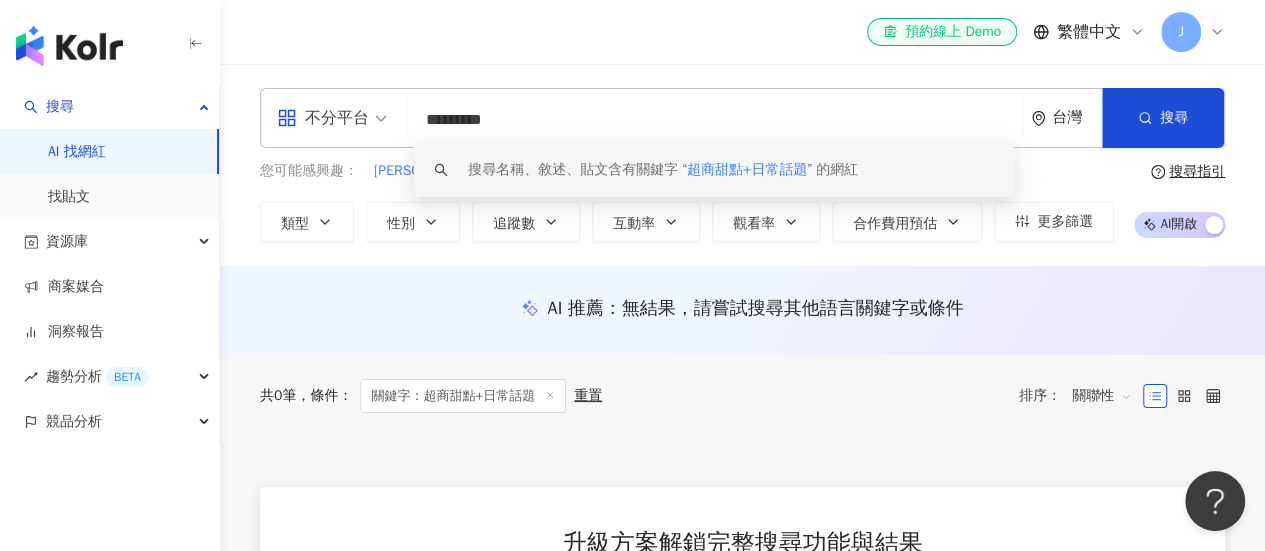 click on "*********" at bounding box center (714, 120) 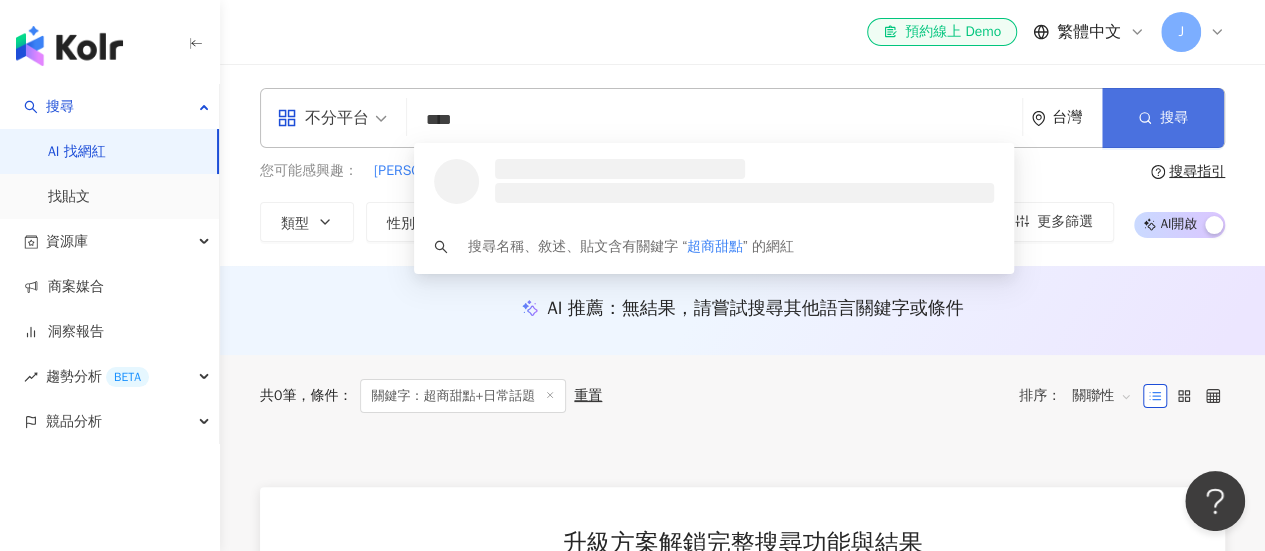 click 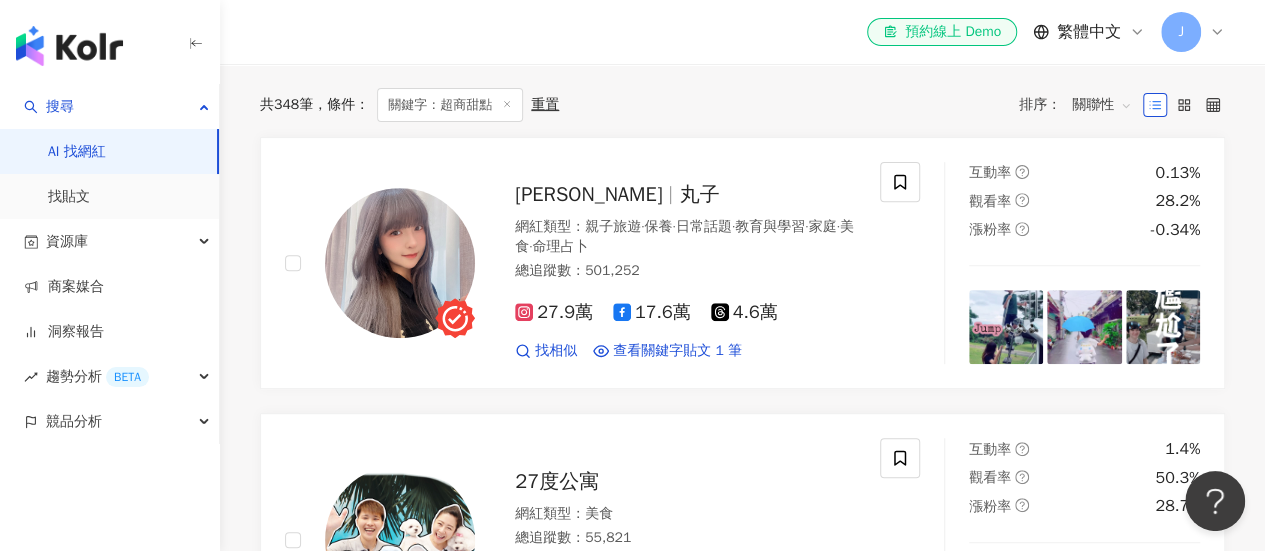 scroll, scrollTop: 0, scrollLeft: 0, axis: both 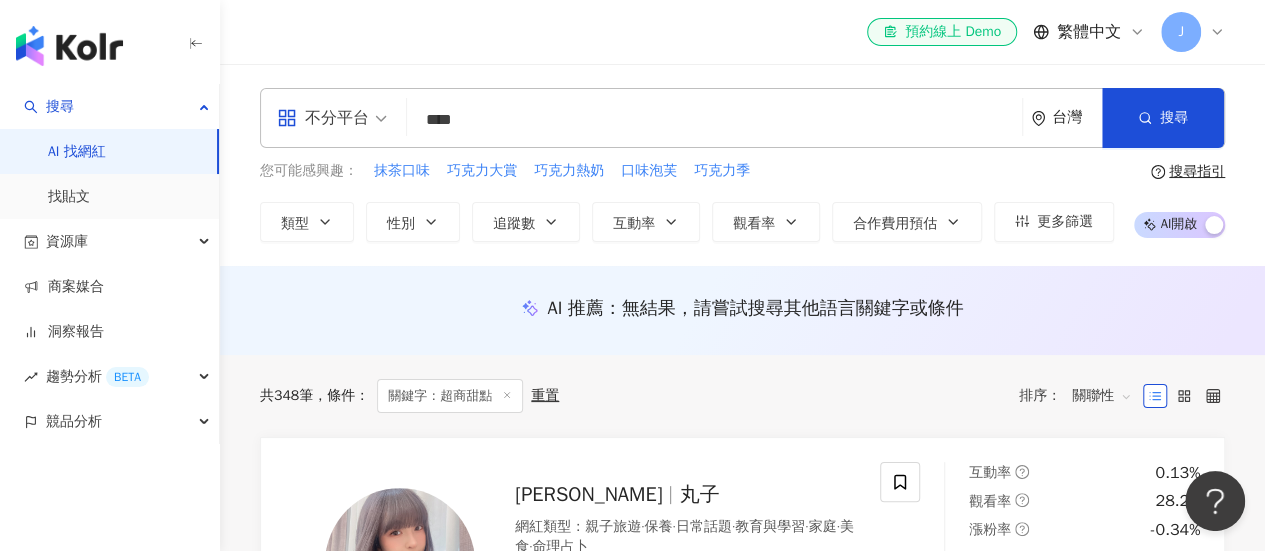 click on "****" at bounding box center (714, 120) 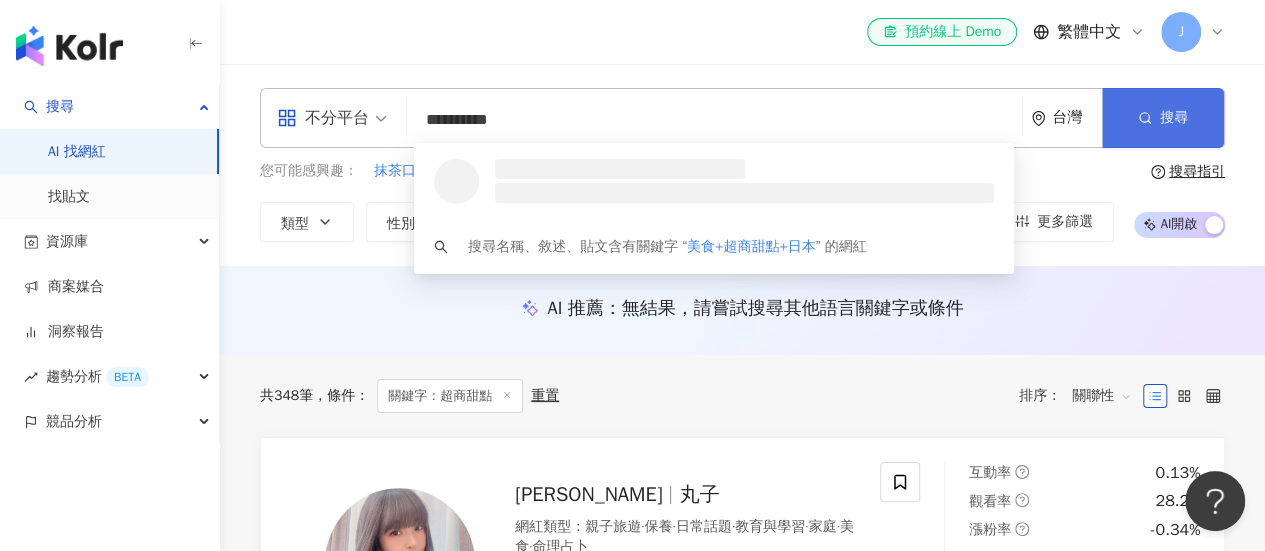 type on "**********" 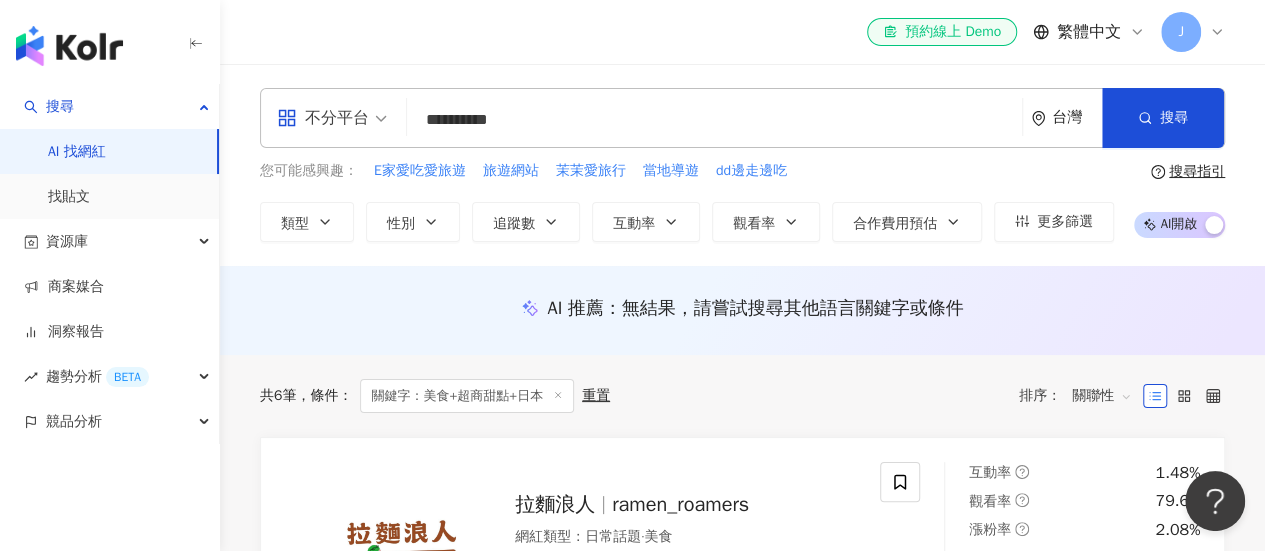 click on "AI  開啟 AI  關閉" at bounding box center [1179, 225] 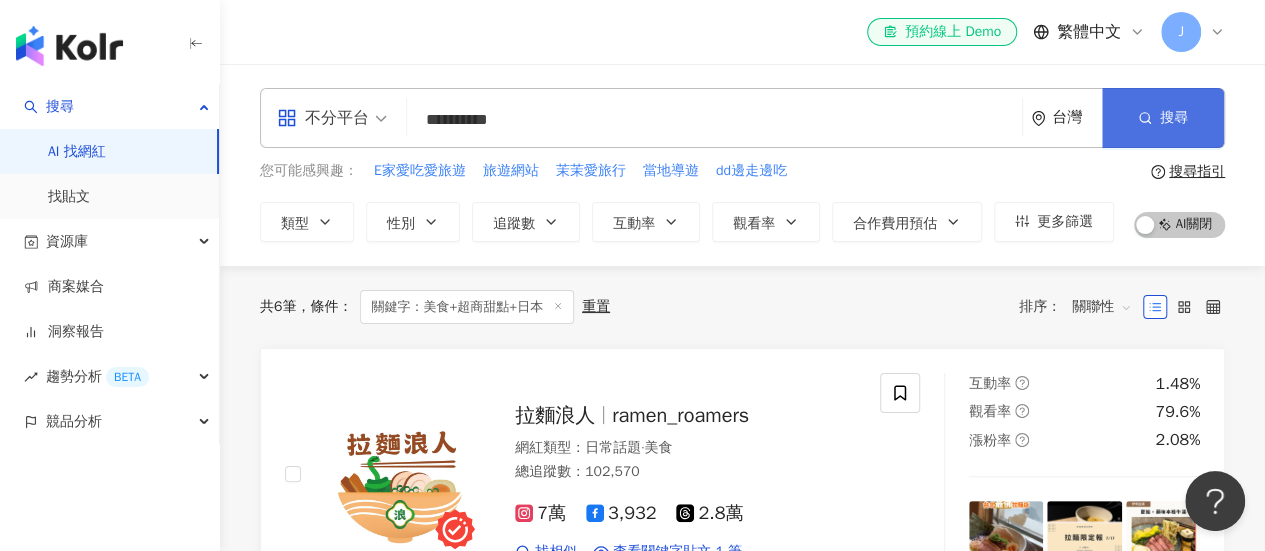 click on "搜尋" at bounding box center [1163, 118] 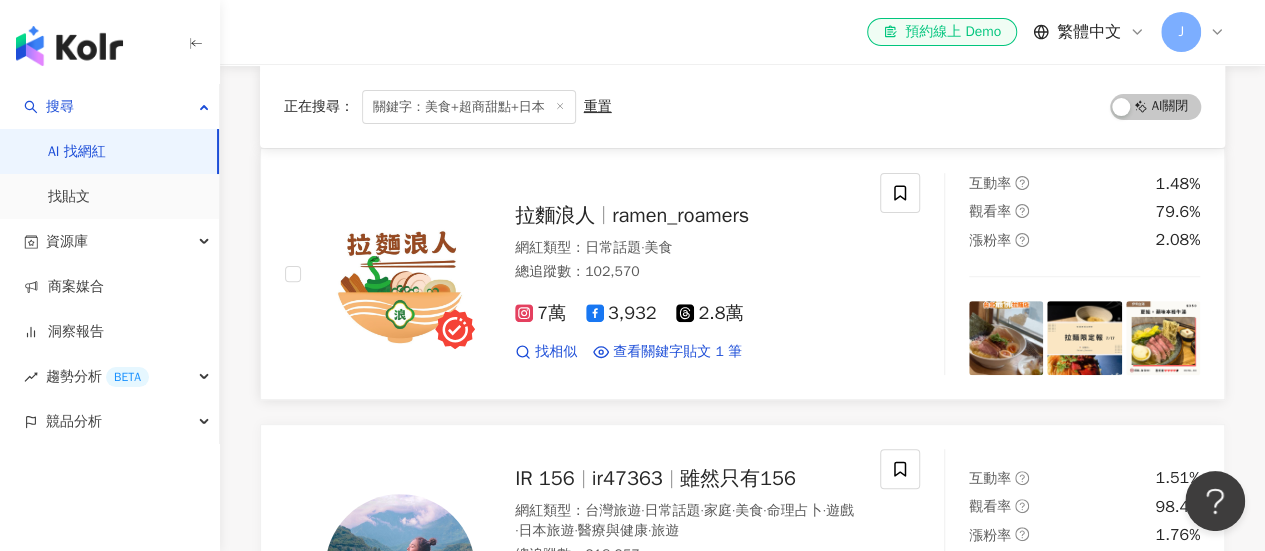 scroll, scrollTop: 500, scrollLeft: 0, axis: vertical 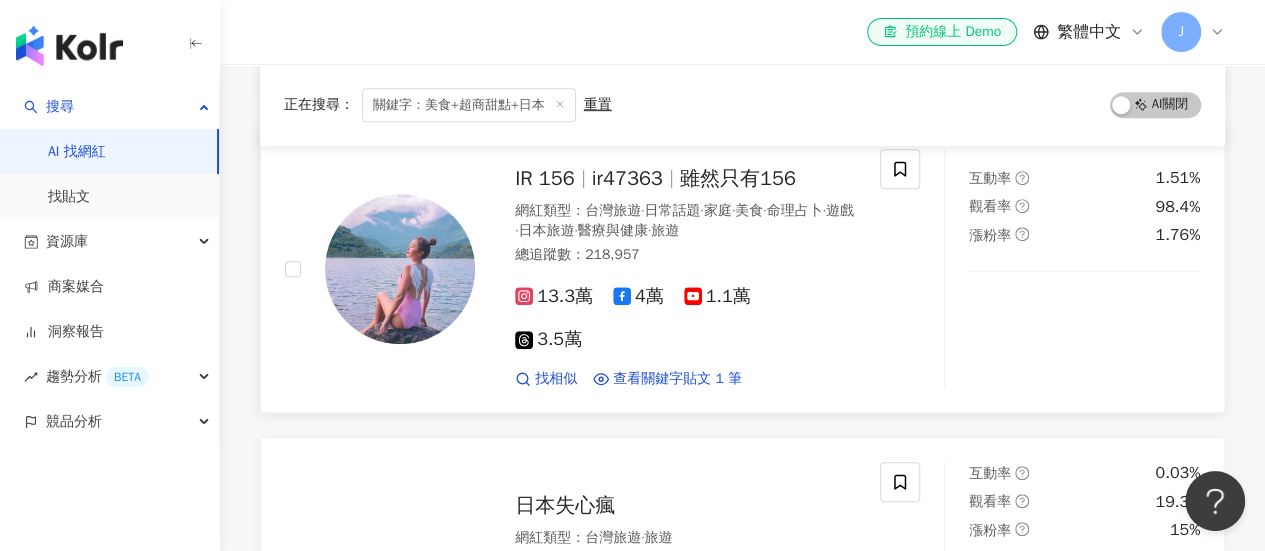 type 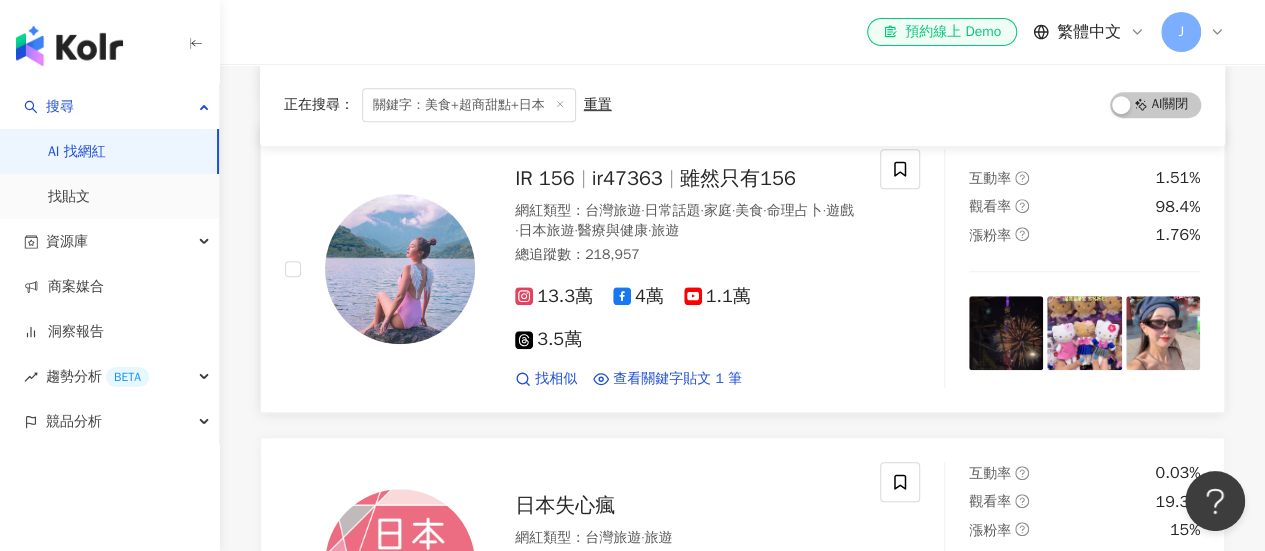 click on "ir47363" at bounding box center (627, 178) 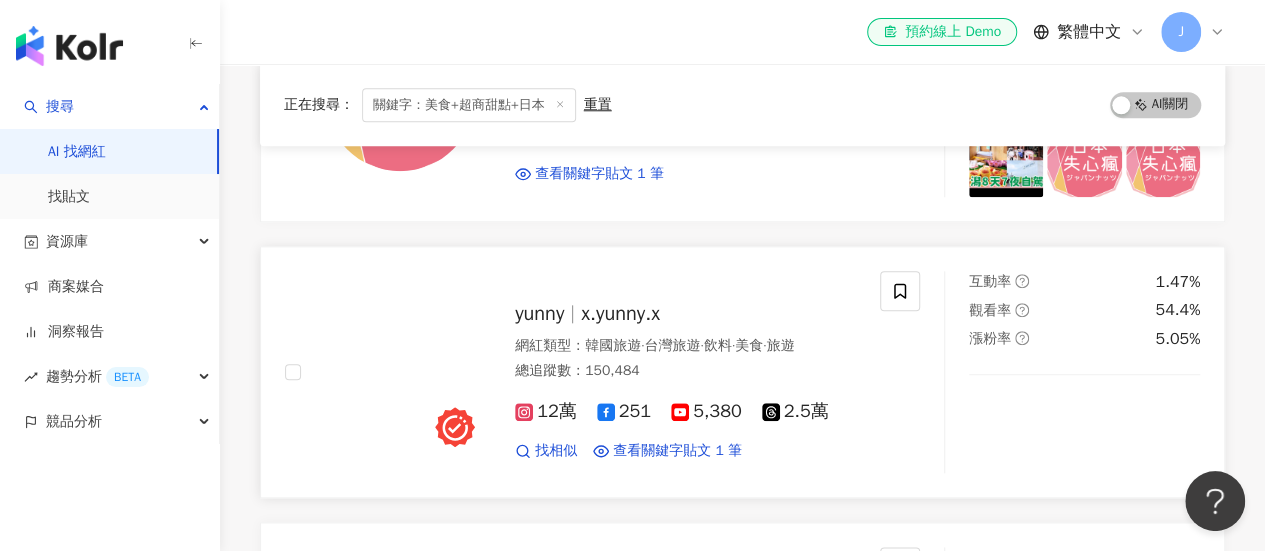 scroll, scrollTop: 900, scrollLeft: 0, axis: vertical 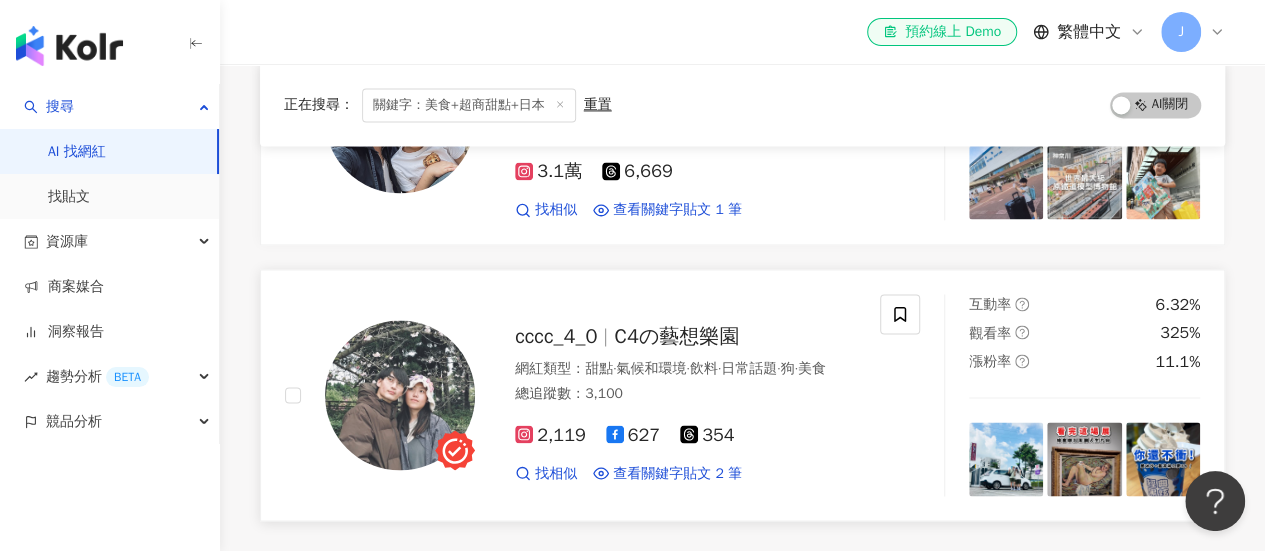 click on "C4の藝想樂園" at bounding box center [676, 336] 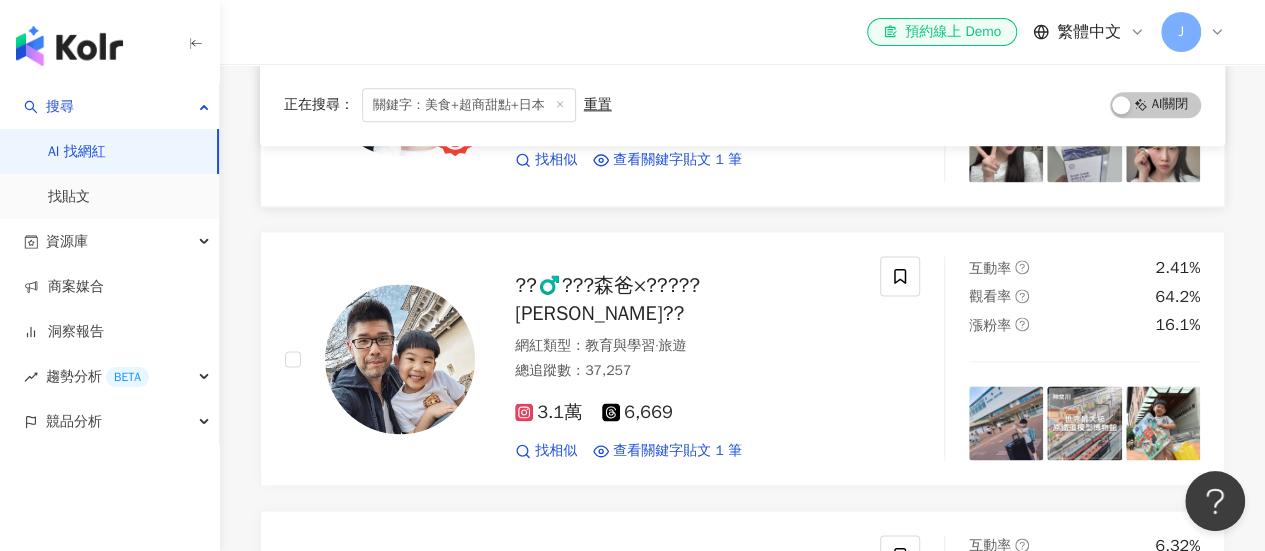 scroll, scrollTop: 900, scrollLeft: 0, axis: vertical 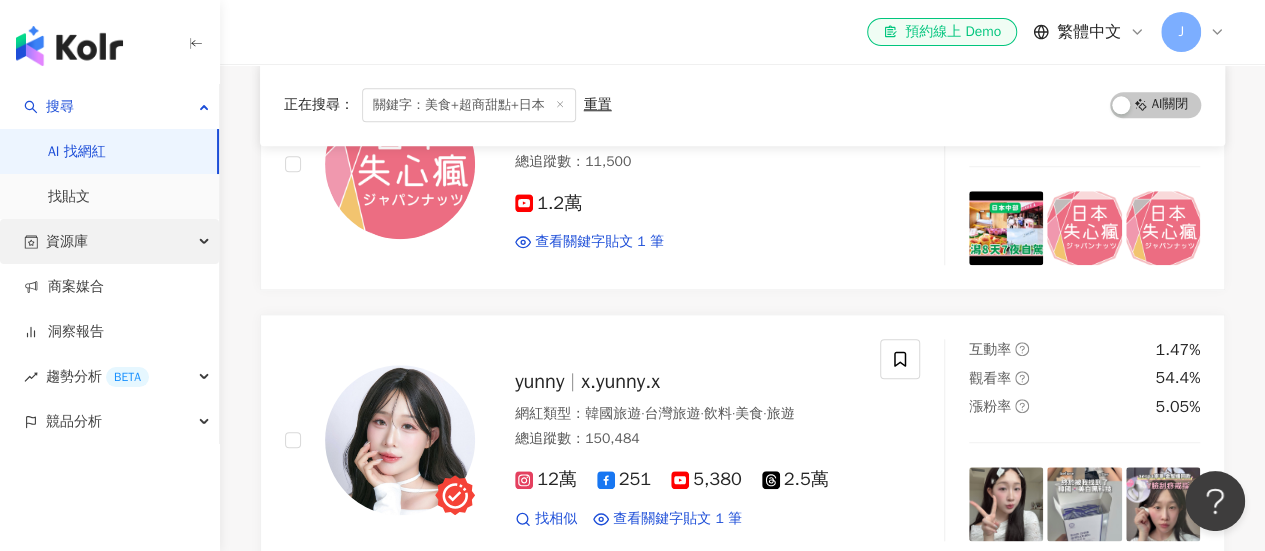 click on "資源庫" at bounding box center [109, 241] 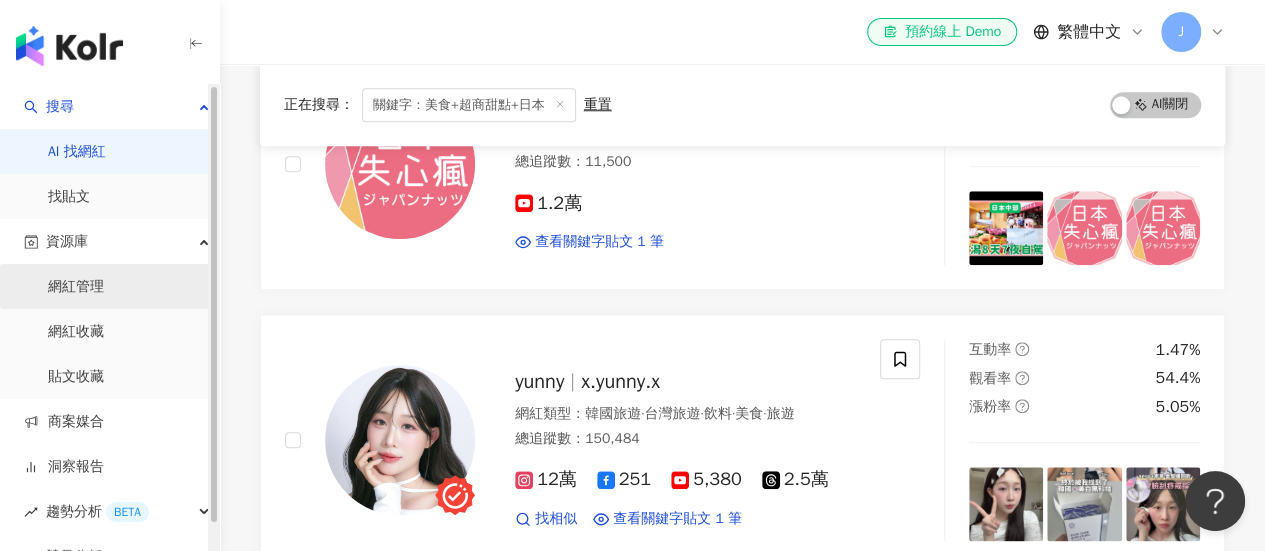 click on "網紅管理" at bounding box center [76, 287] 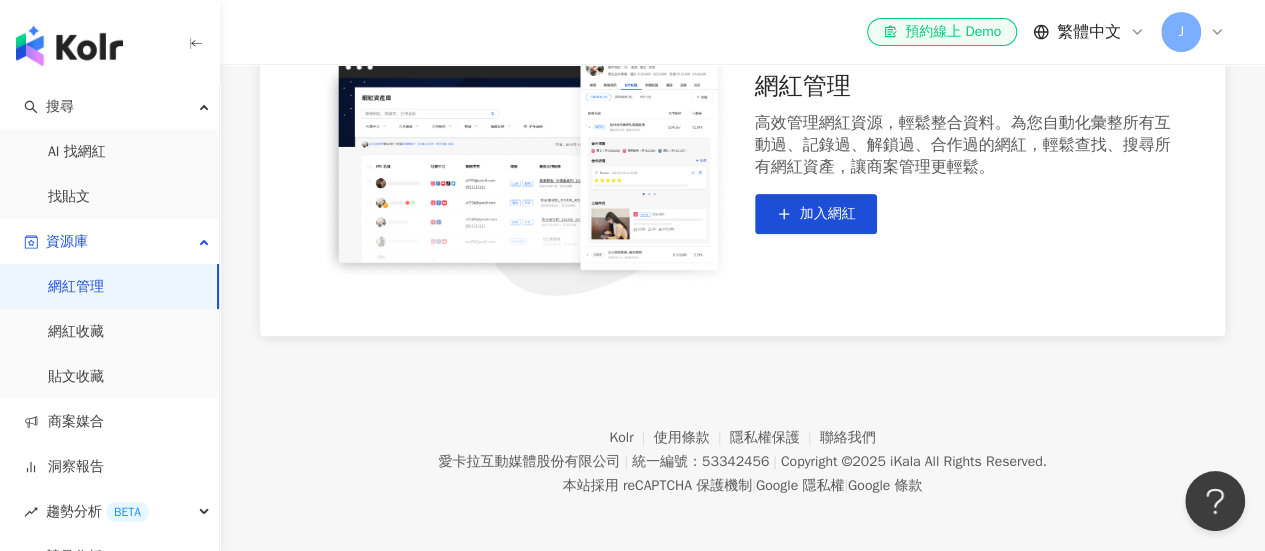 scroll, scrollTop: 0, scrollLeft: 0, axis: both 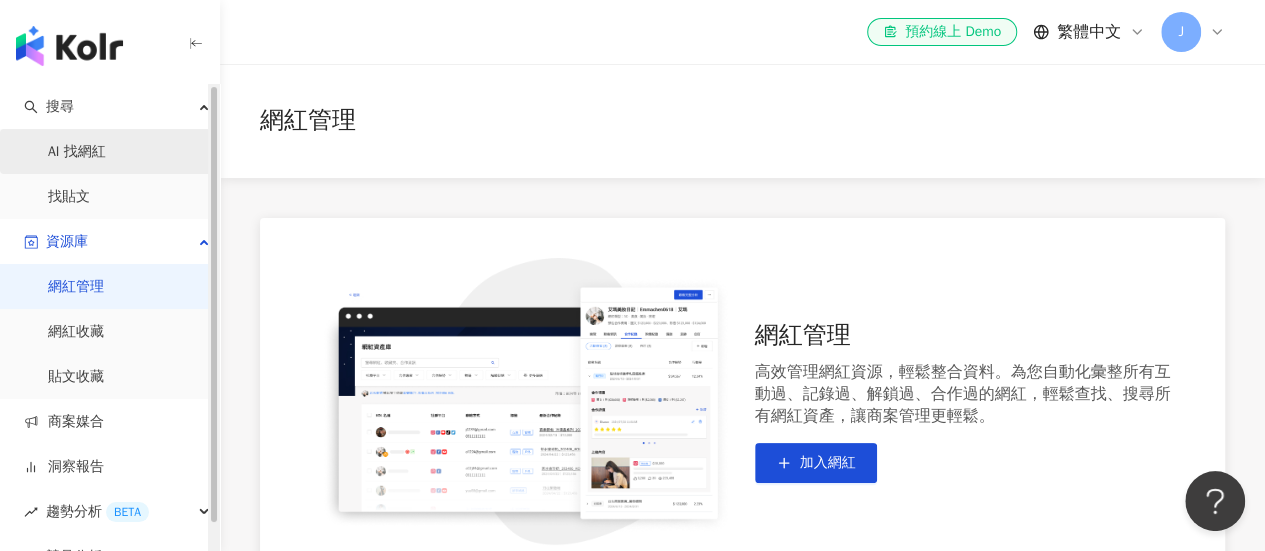 click on "AI 找網紅" at bounding box center (77, 152) 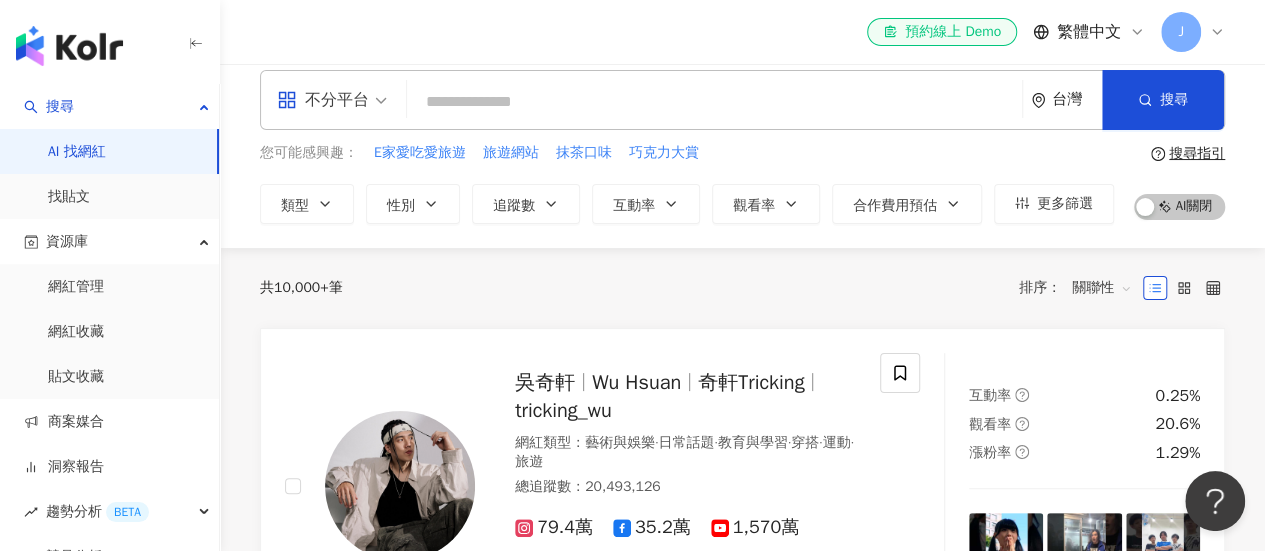 scroll, scrollTop: 0, scrollLeft: 0, axis: both 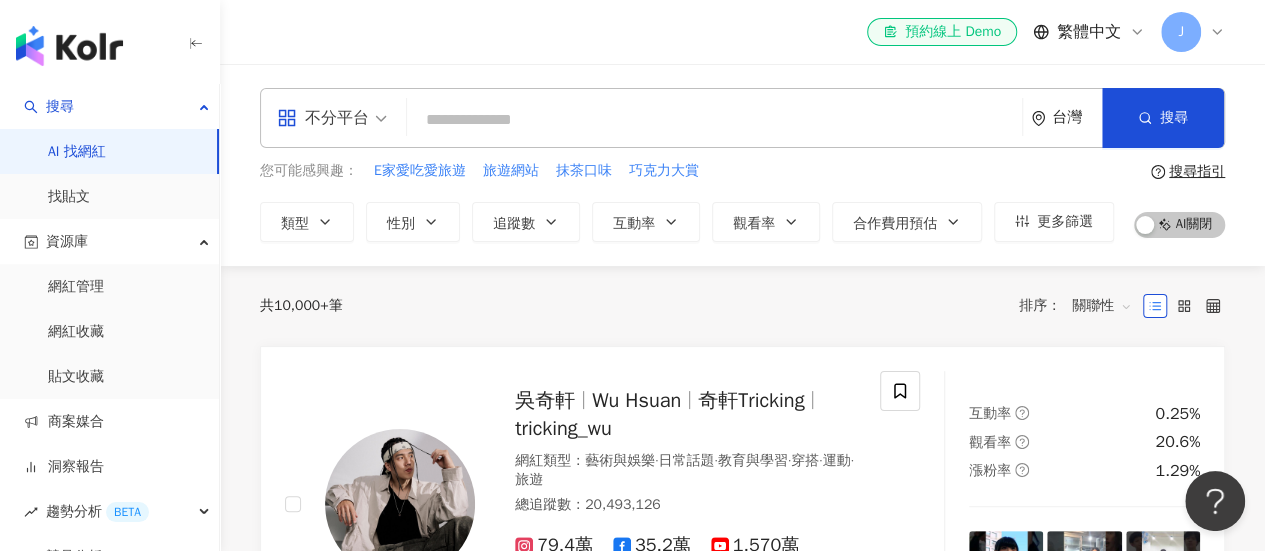 click at bounding box center (714, 120) 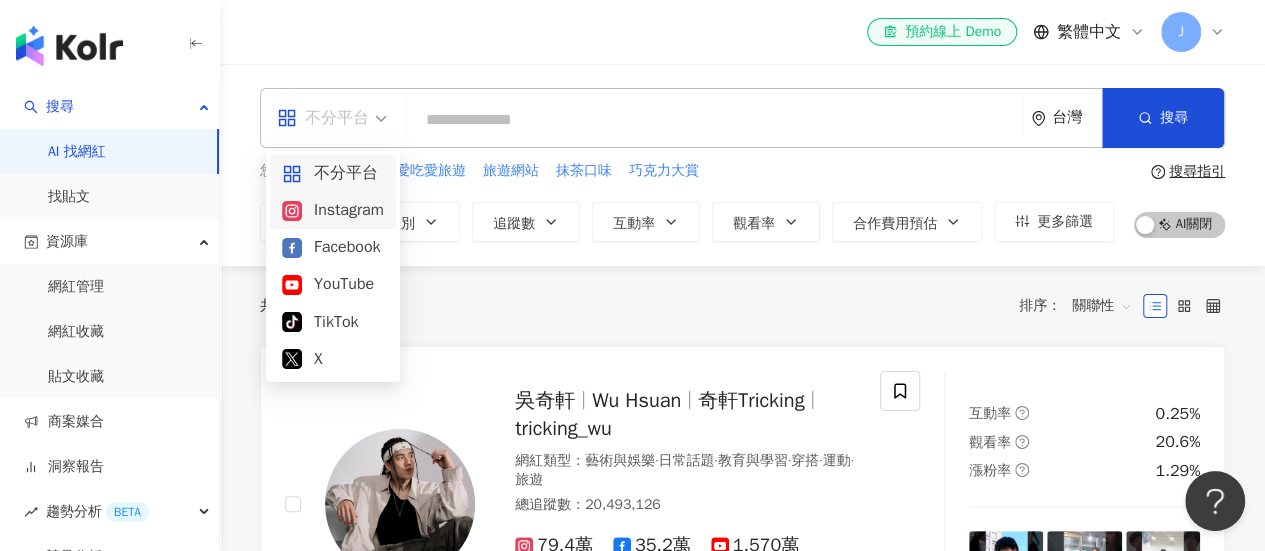 click on "Instagram" at bounding box center [333, 210] 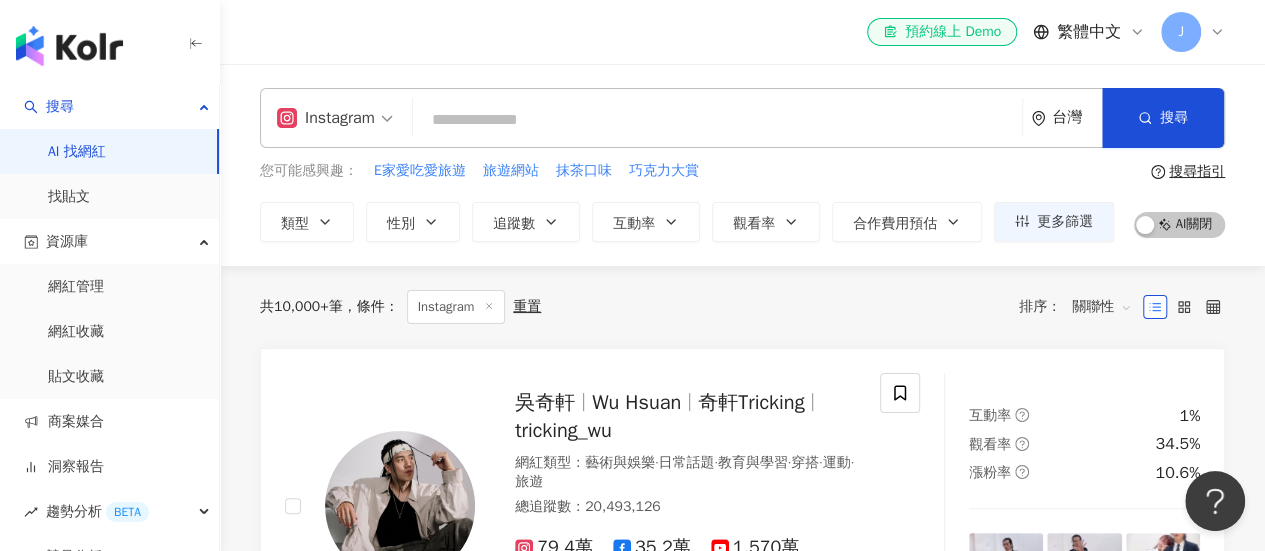 click at bounding box center [717, 120] 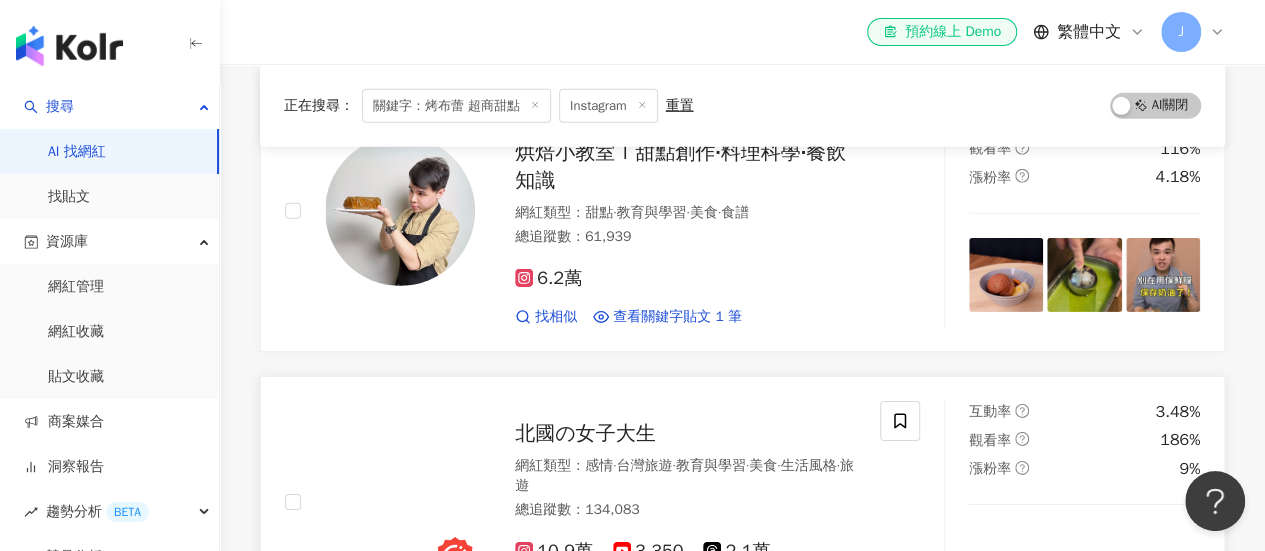 scroll, scrollTop: 3200, scrollLeft: 0, axis: vertical 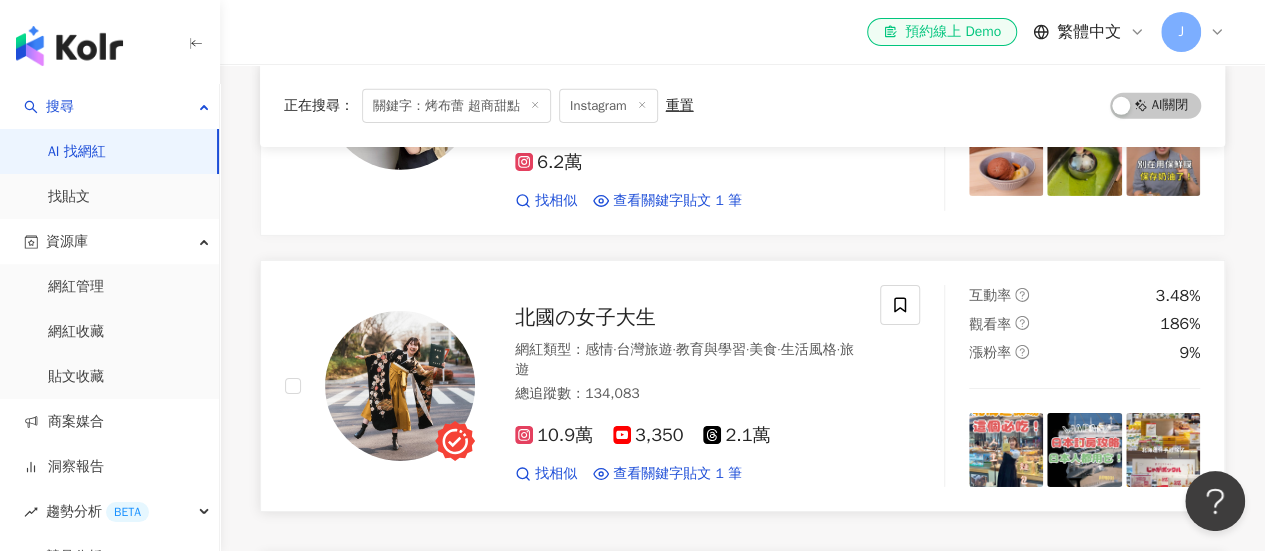 type on "********" 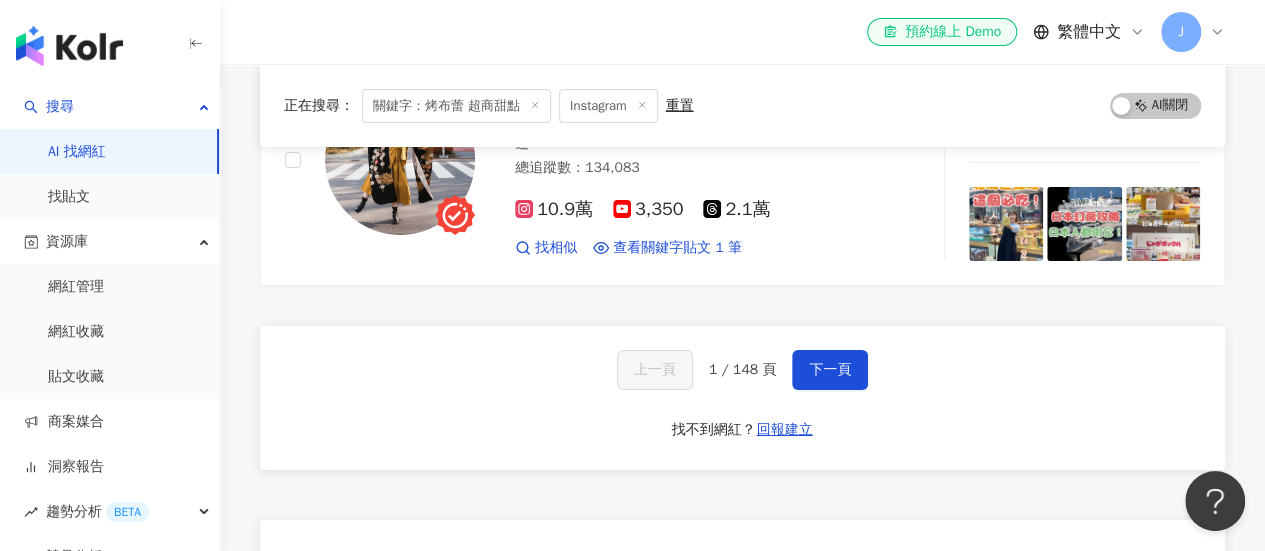 scroll, scrollTop: 3500, scrollLeft: 0, axis: vertical 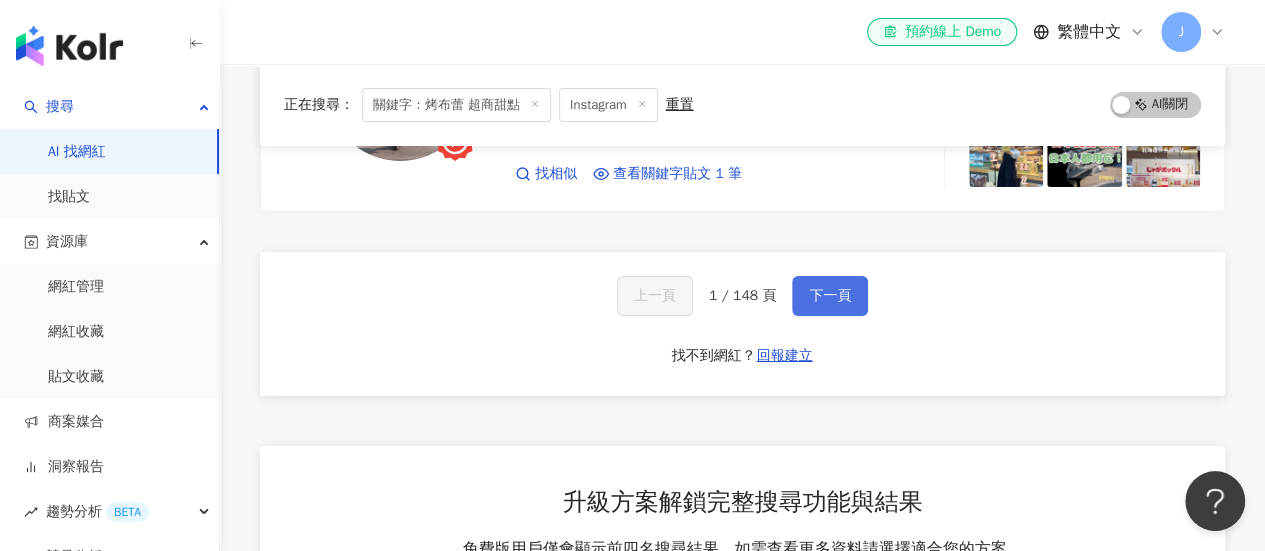 click on "下一頁" at bounding box center [830, 296] 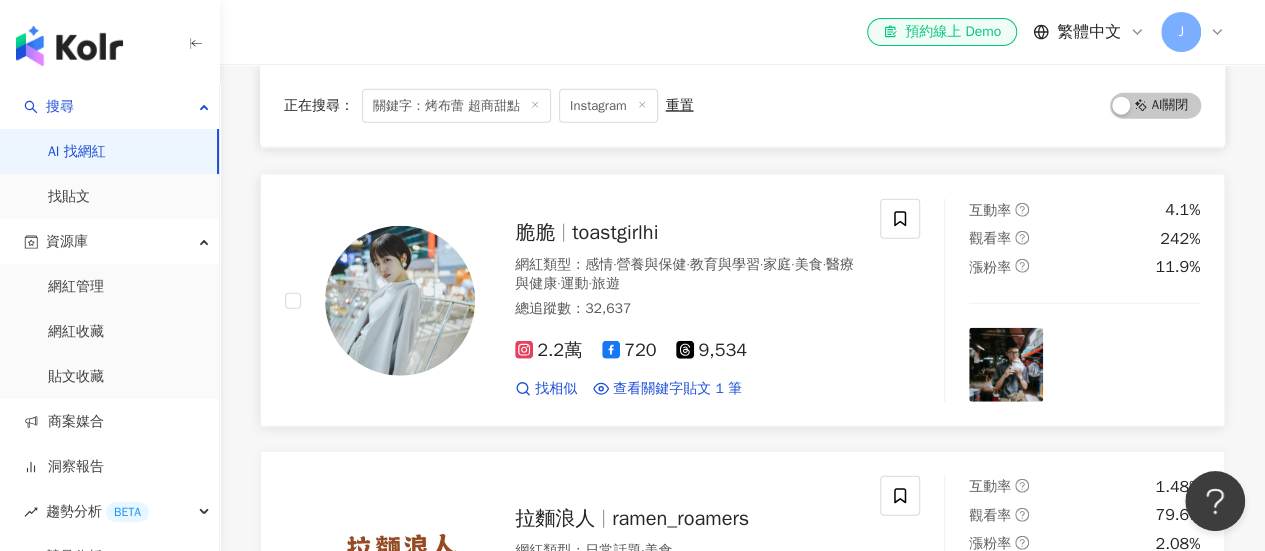 scroll, scrollTop: 2380, scrollLeft: 0, axis: vertical 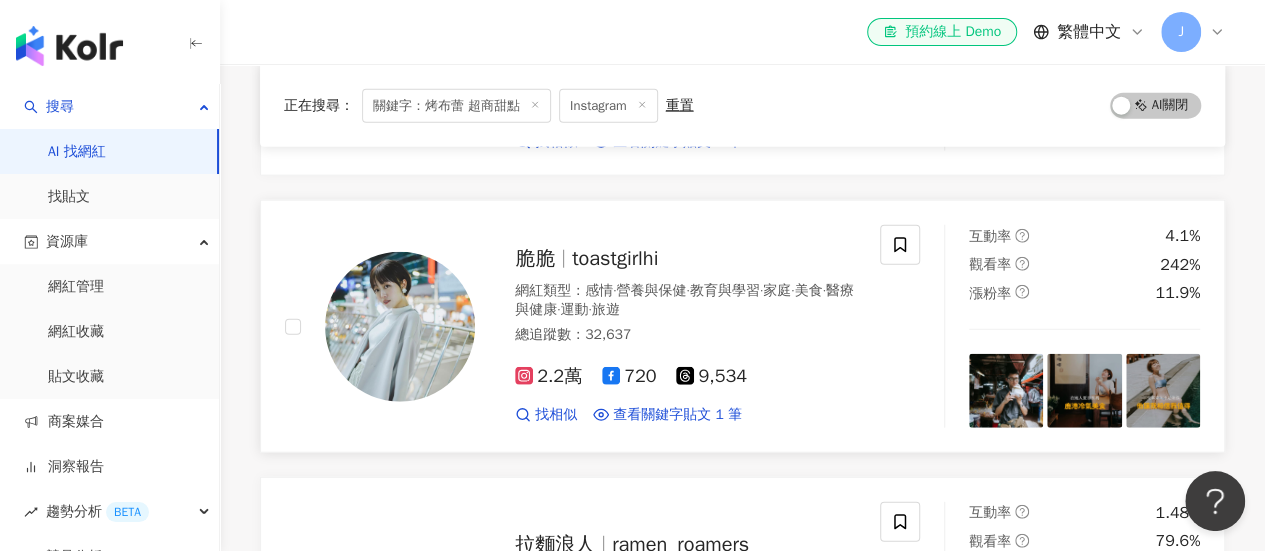 click on "toastgirlhi" at bounding box center (615, 258) 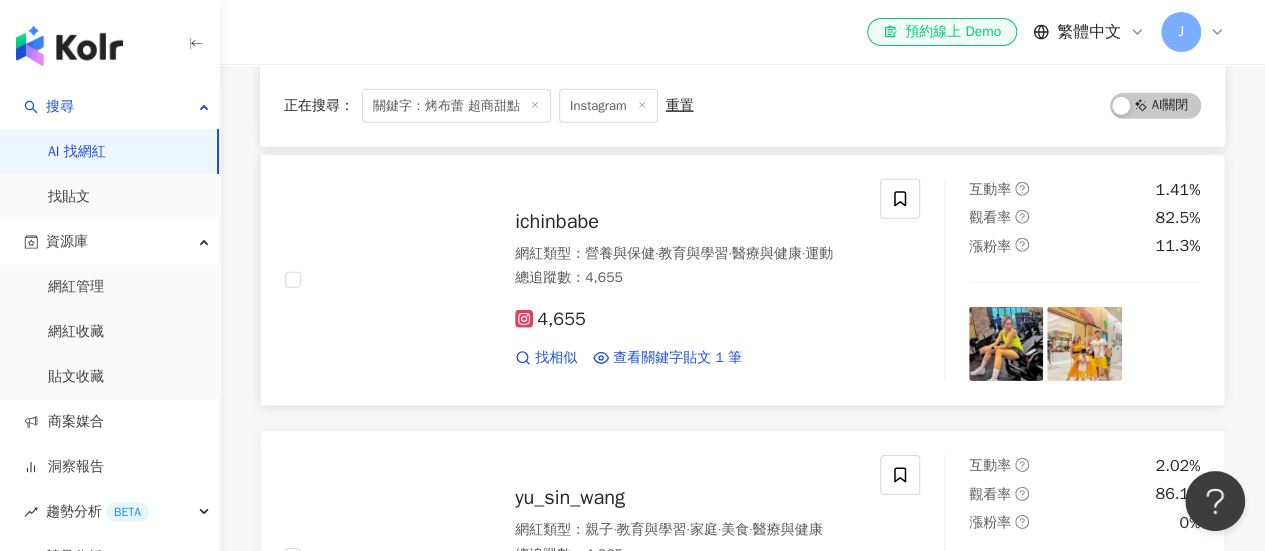 scroll, scrollTop: 2880, scrollLeft: 0, axis: vertical 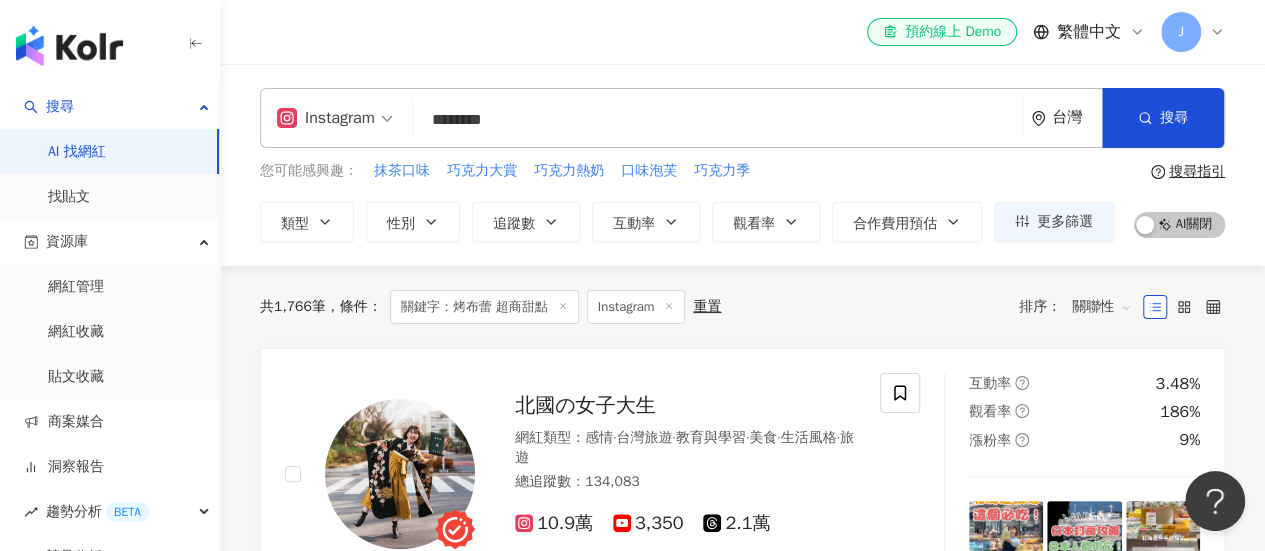 drag, startPoint x: 593, startPoint y: 123, endPoint x: 332, endPoint y: 88, distance: 263.33627 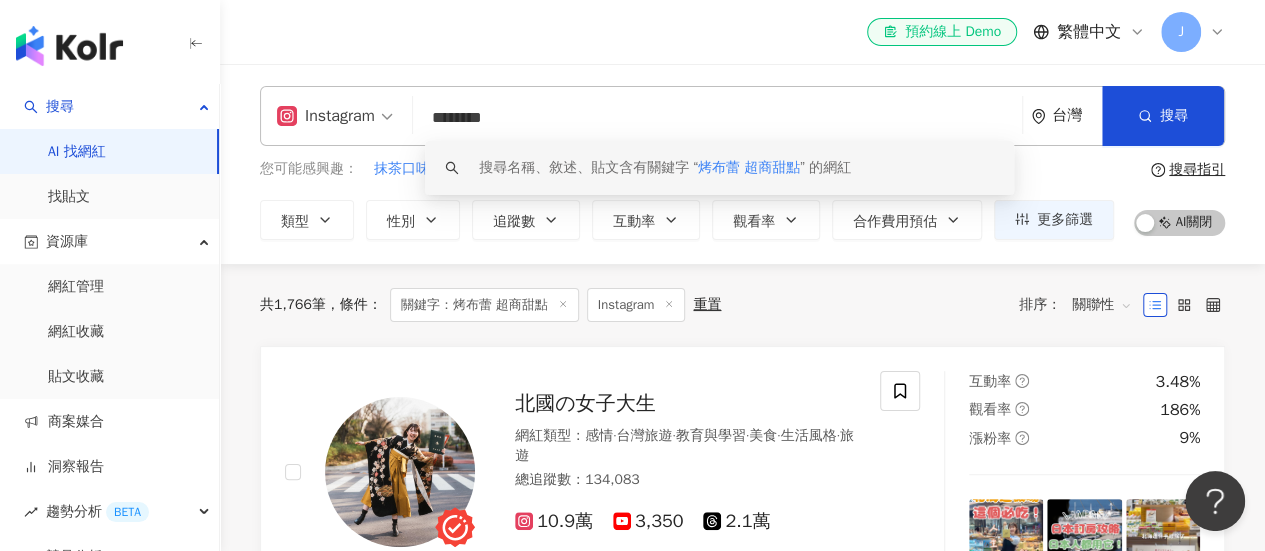 scroll, scrollTop: 0, scrollLeft: 0, axis: both 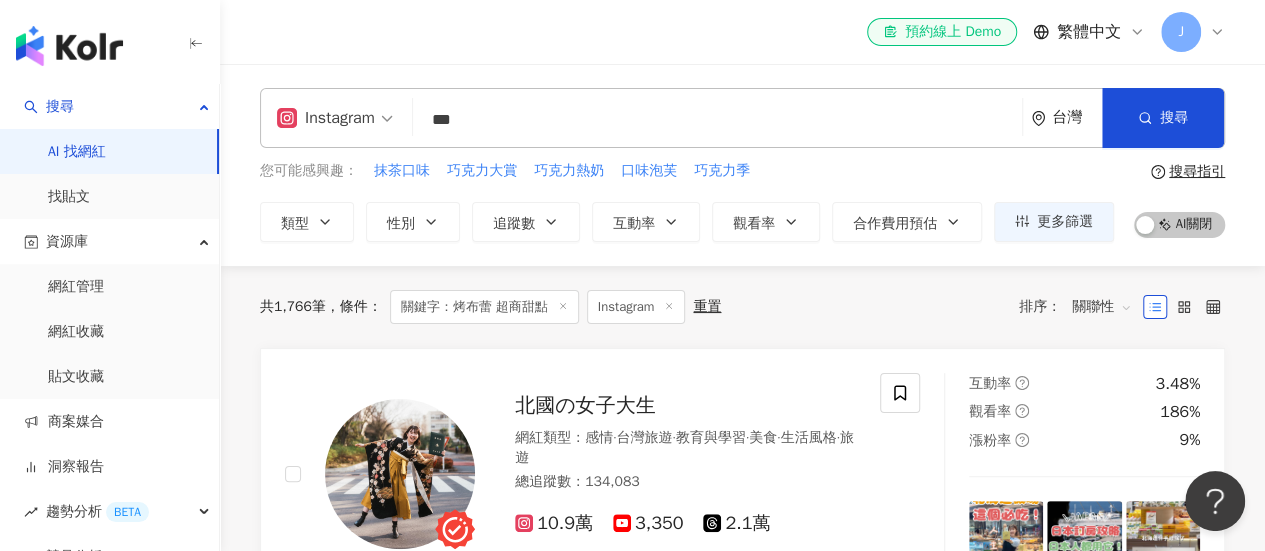 type on "***" 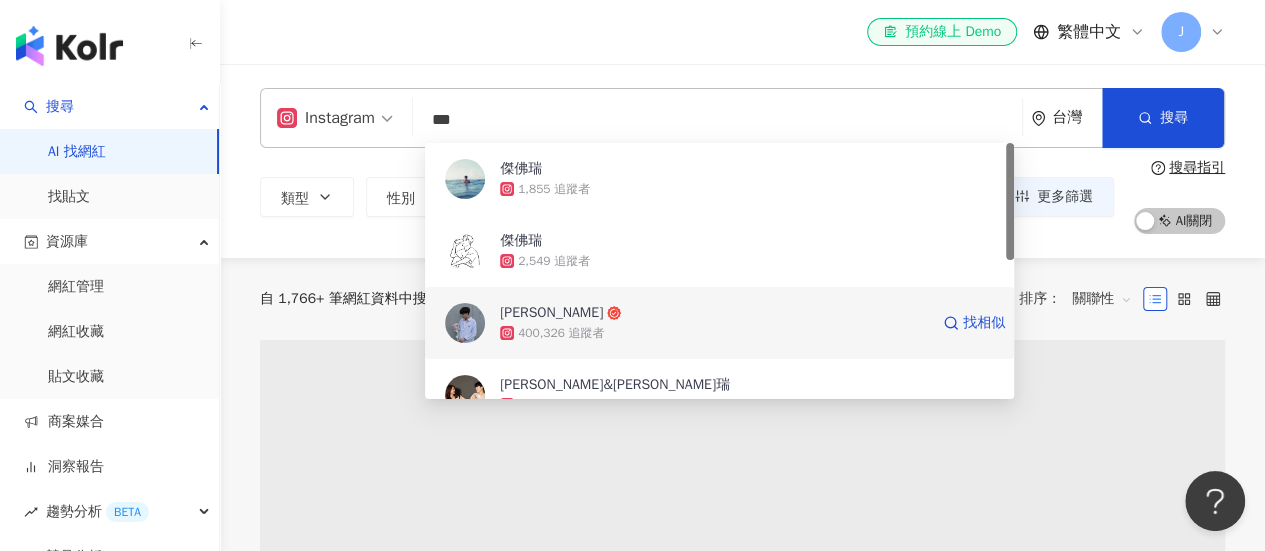 click on "400,326   追蹤者" at bounding box center (714, 333) 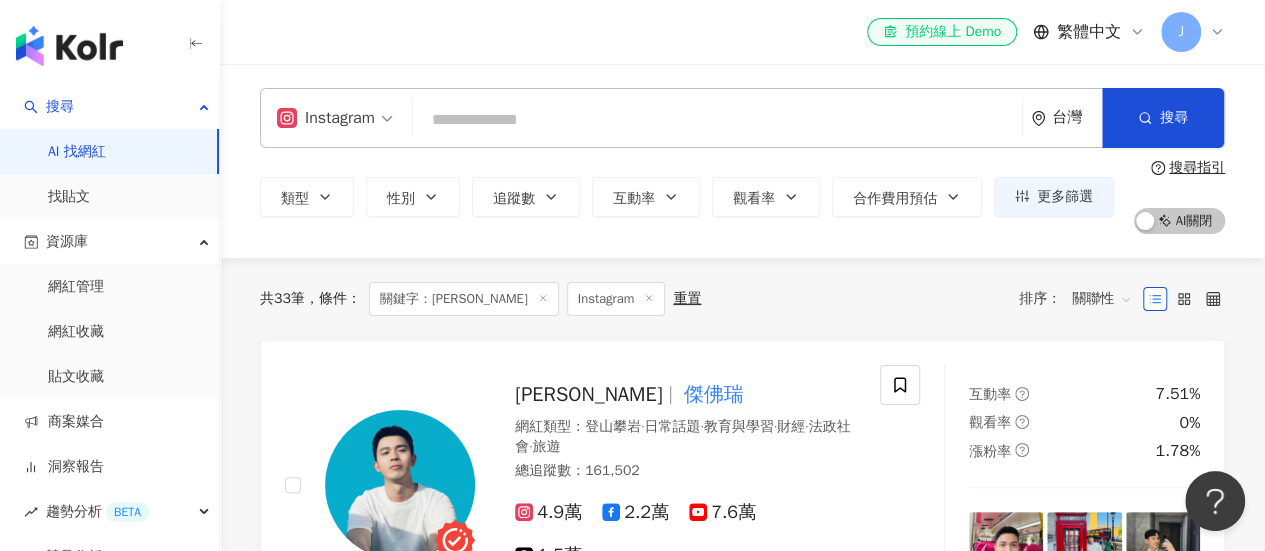 click at bounding box center [717, 120] 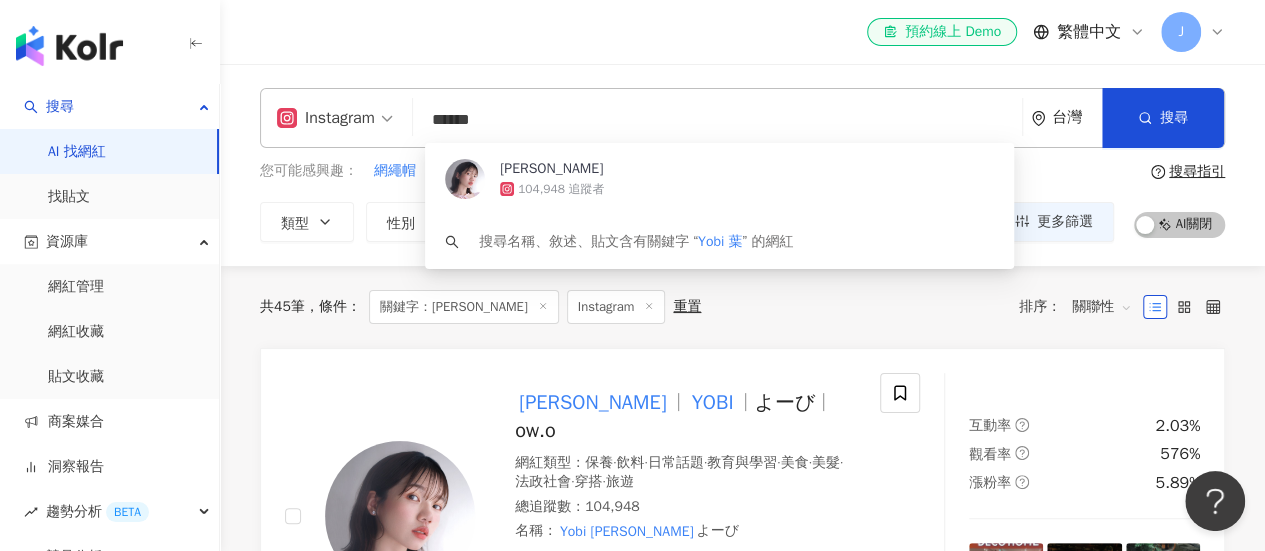 click on "共  45  筆 條件 ： 關鍵字：Yobi 葉媚 Instagram 重置 排序： 關聯性" at bounding box center (742, 307) 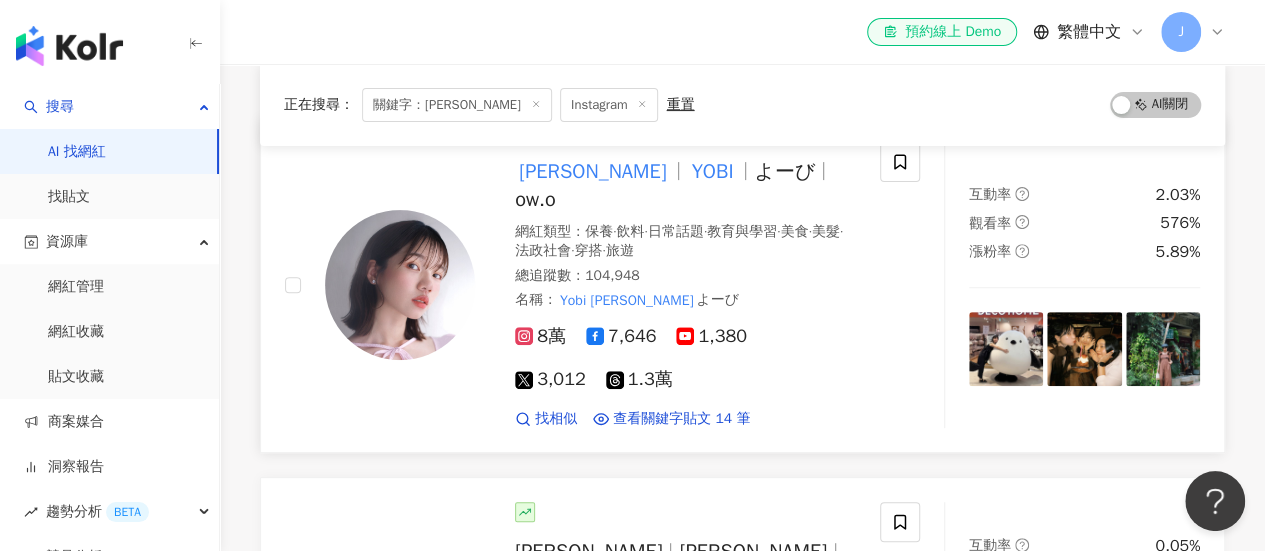 scroll, scrollTop: 200, scrollLeft: 0, axis: vertical 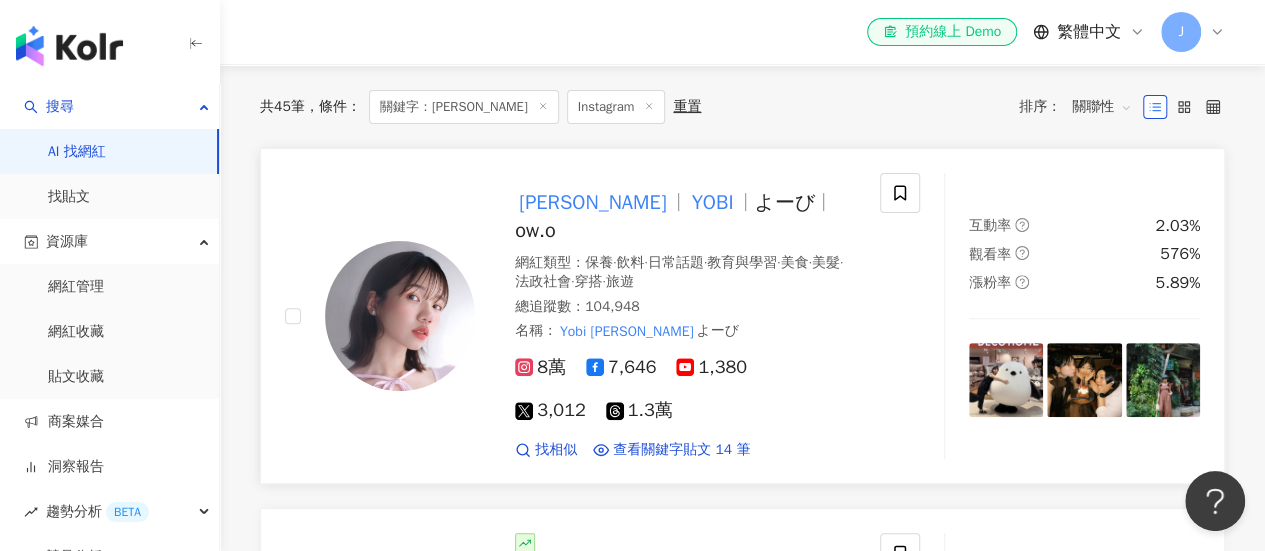 click on "葉媚" at bounding box center [592, 202] 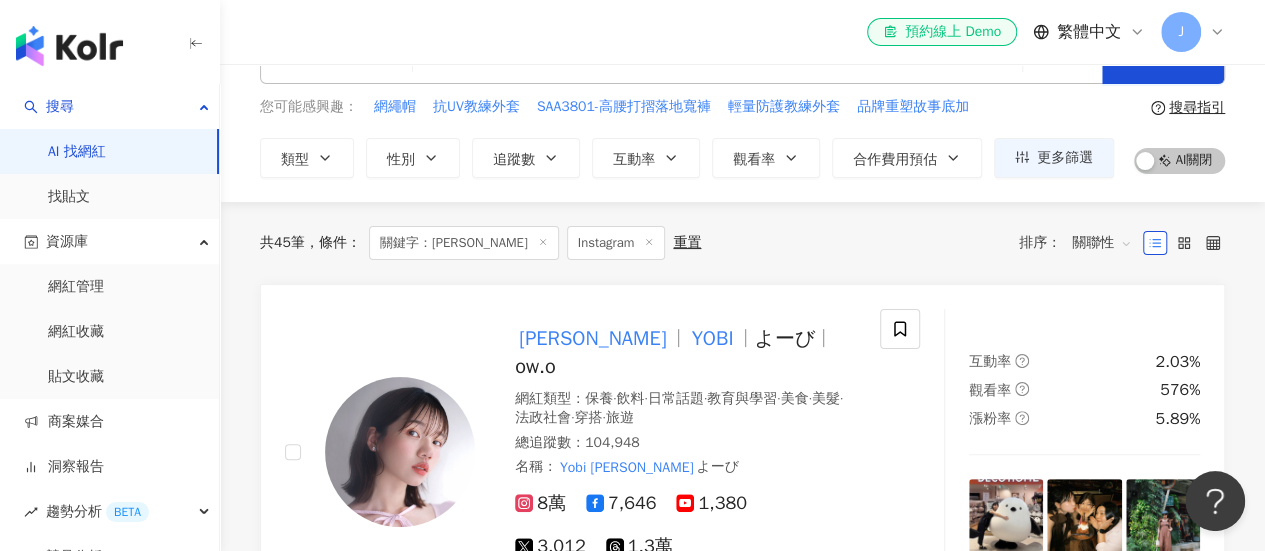 scroll, scrollTop: 0, scrollLeft: 0, axis: both 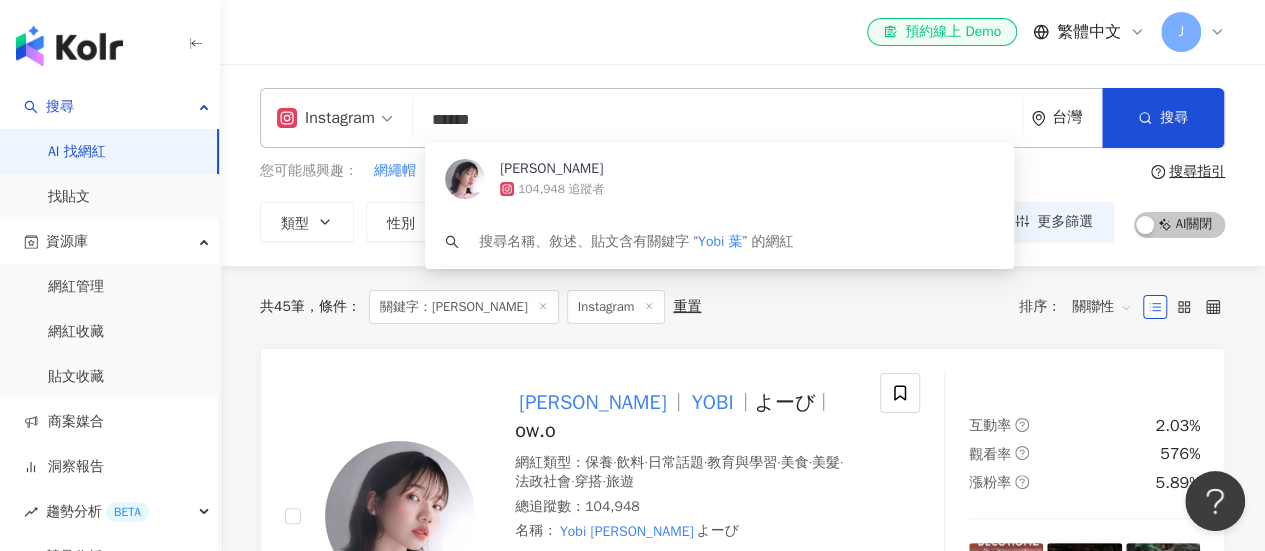 drag, startPoint x: 526, startPoint y: 122, endPoint x: 398, endPoint y: 110, distance: 128.56126 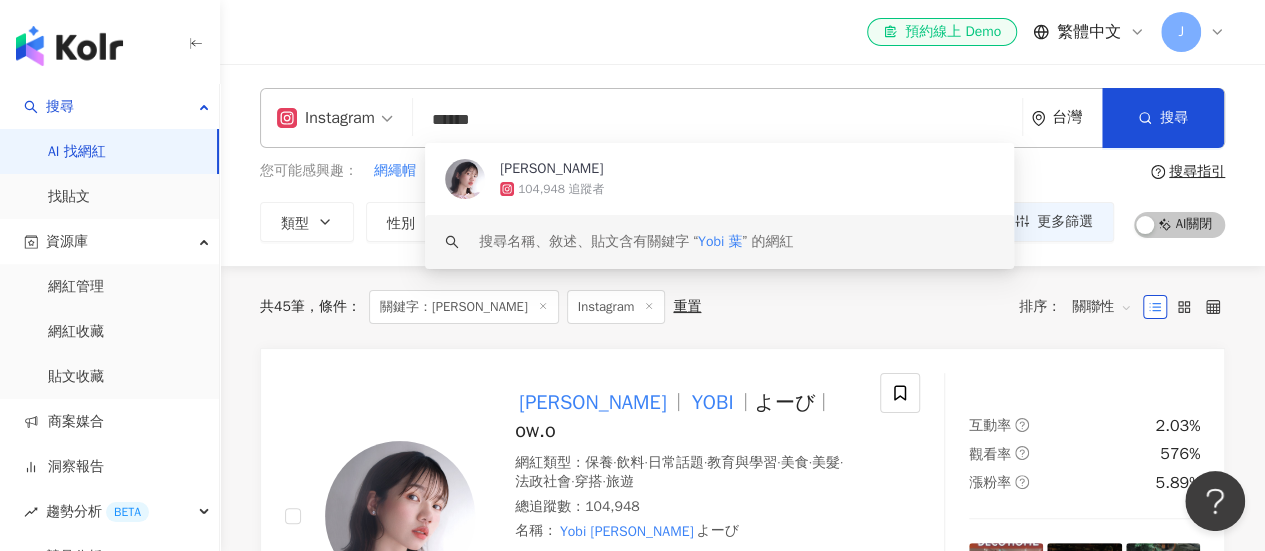 paste 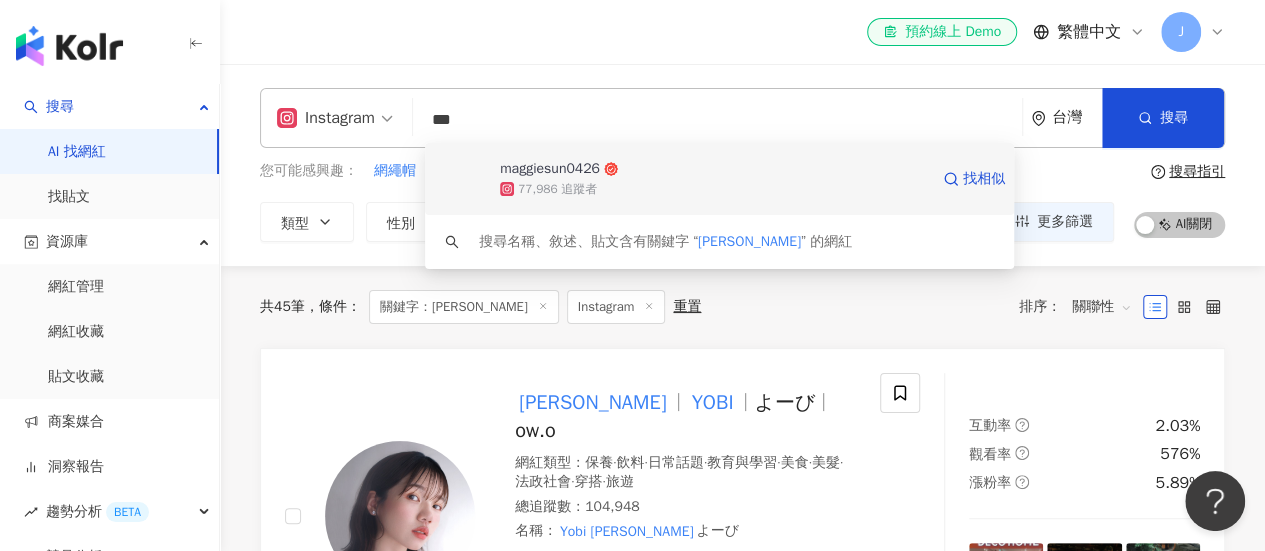 click on "77,986   追蹤者" at bounding box center (714, 189) 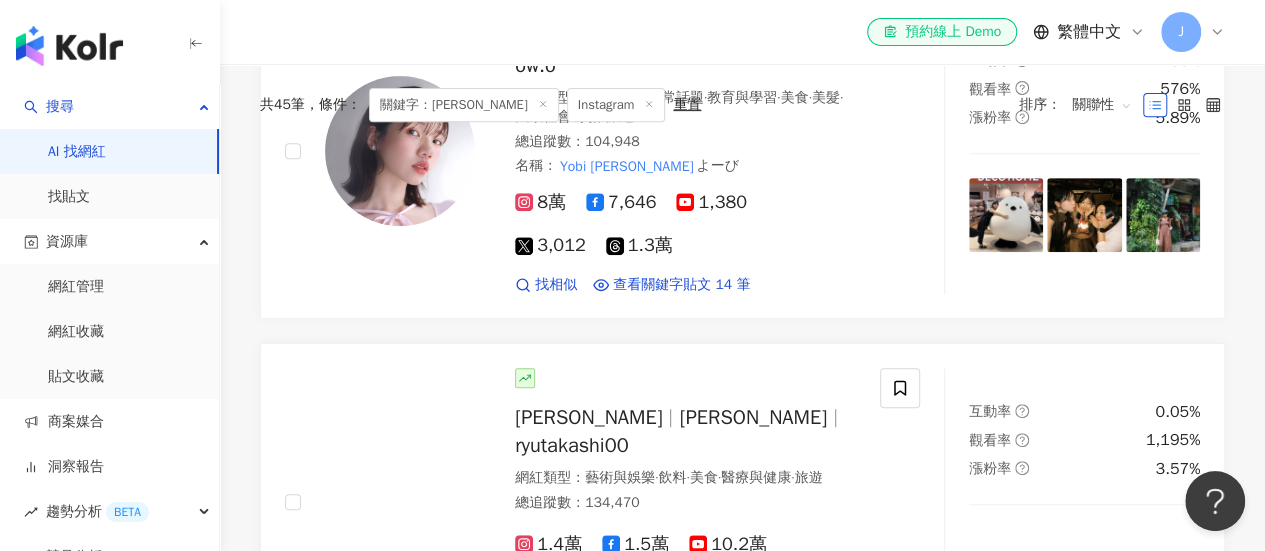 scroll, scrollTop: 0, scrollLeft: 0, axis: both 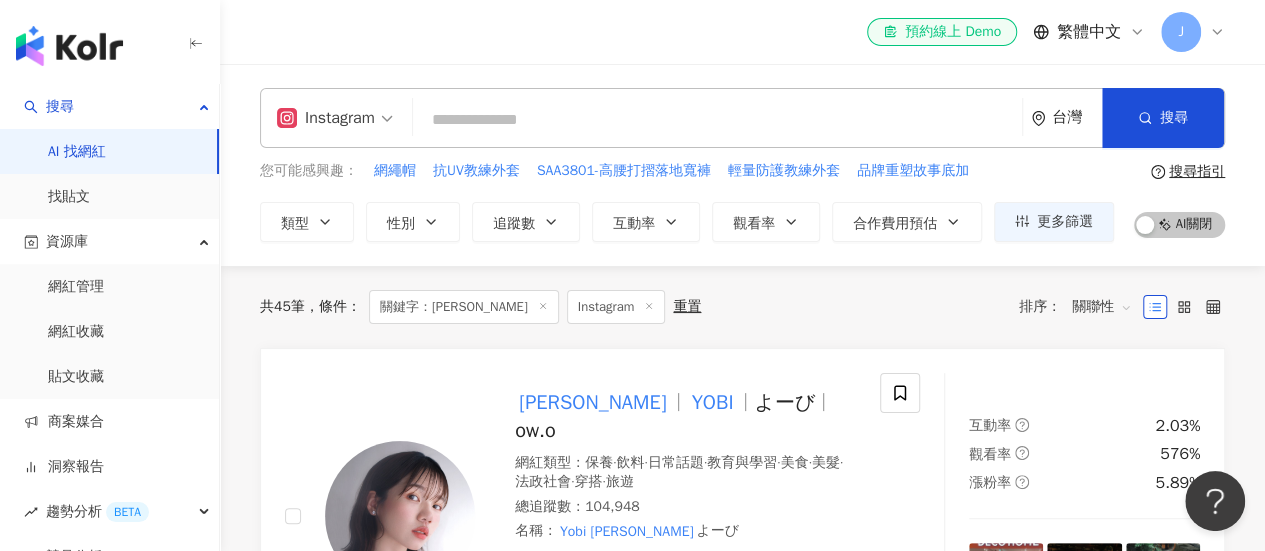click 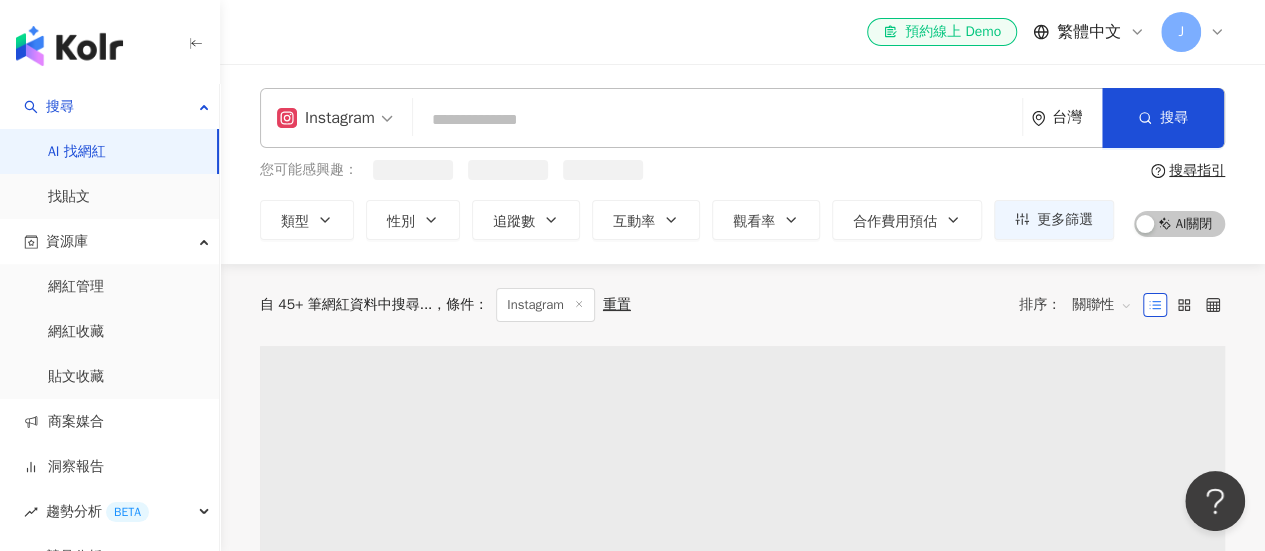 click at bounding box center (717, 120) 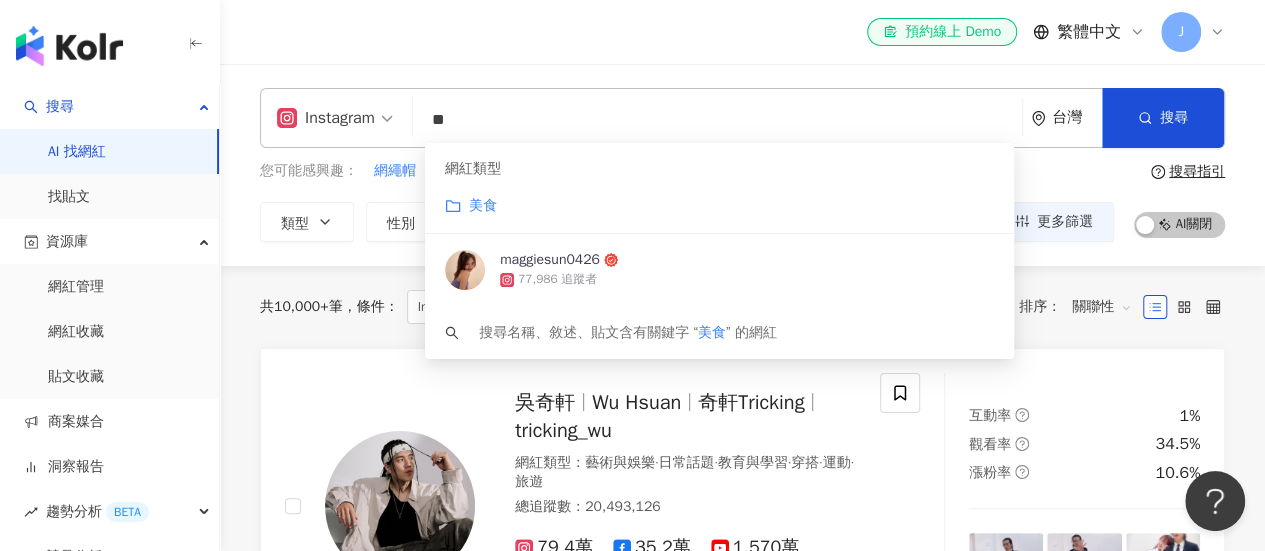 type on "*" 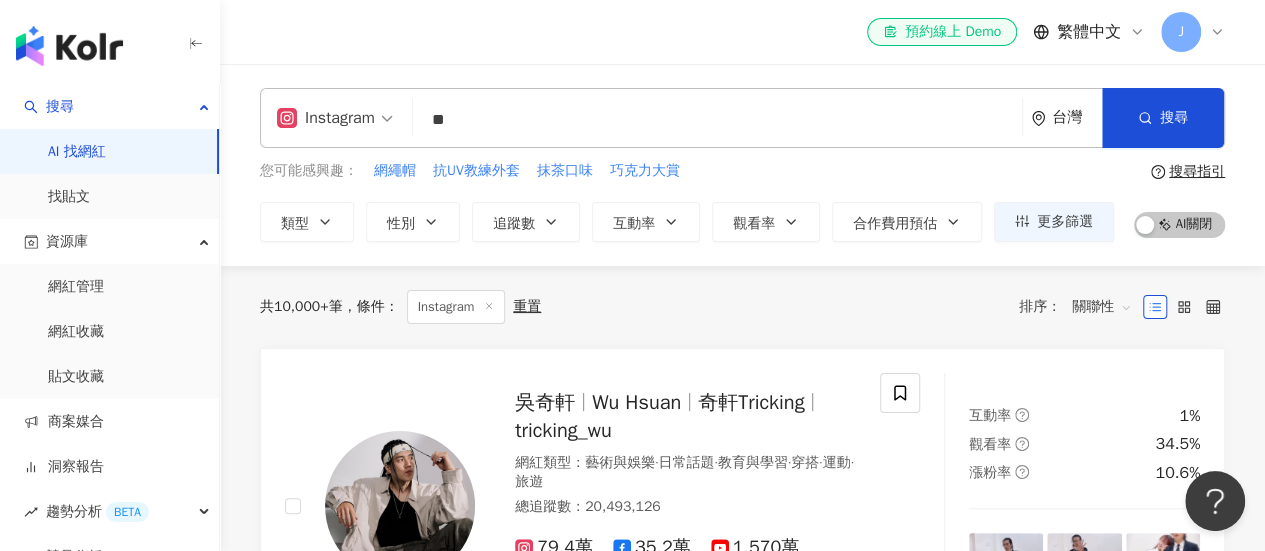 type on "*" 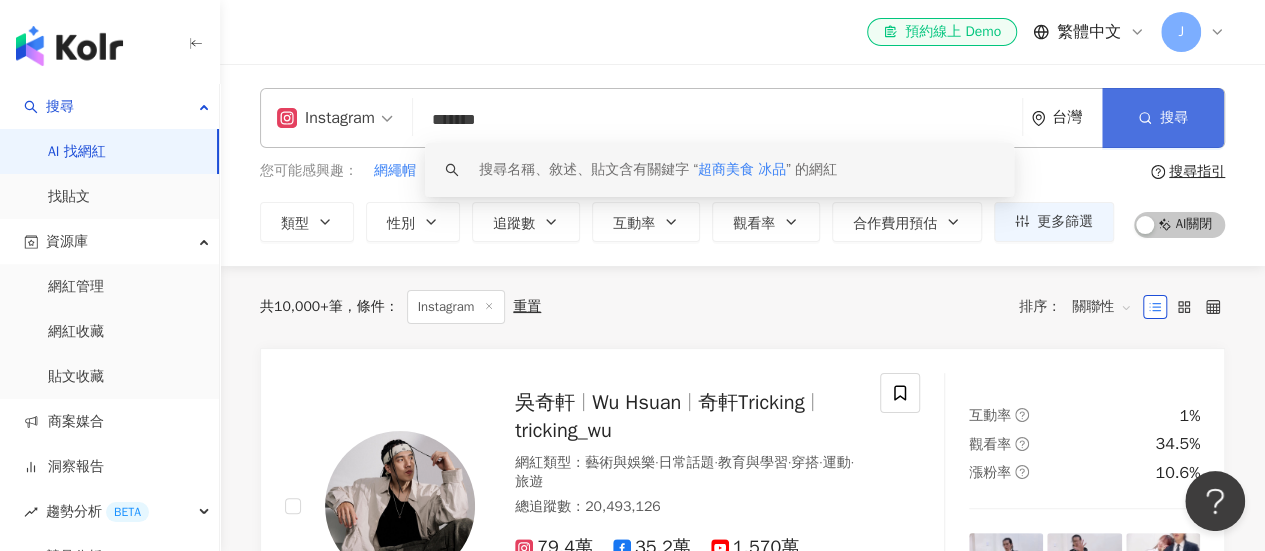 type on "*******" 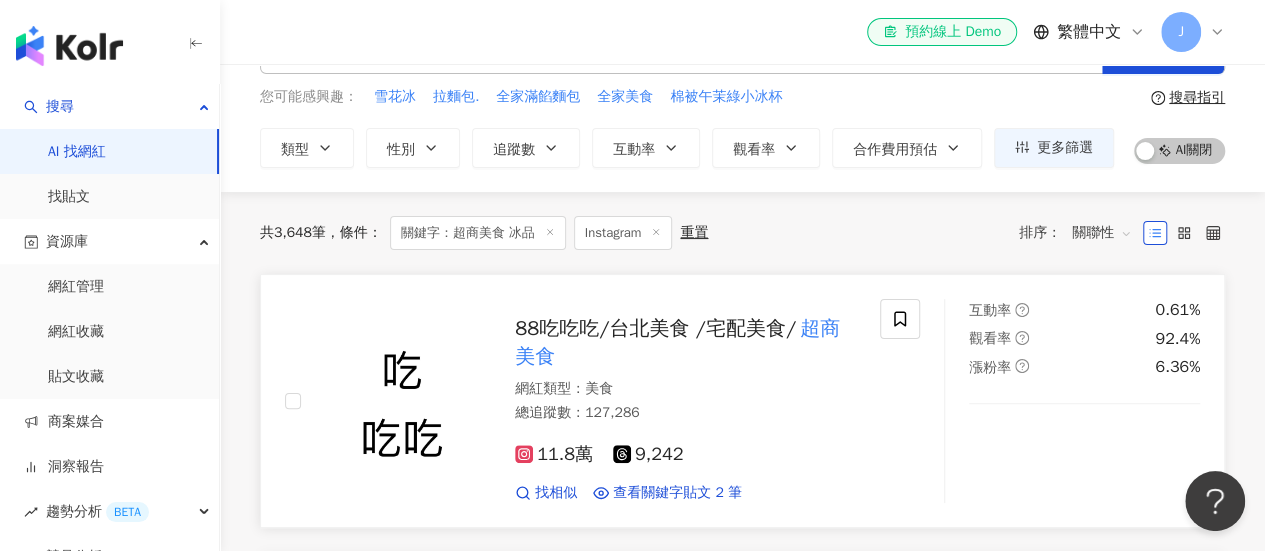 scroll, scrollTop: 200, scrollLeft: 0, axis: vertical 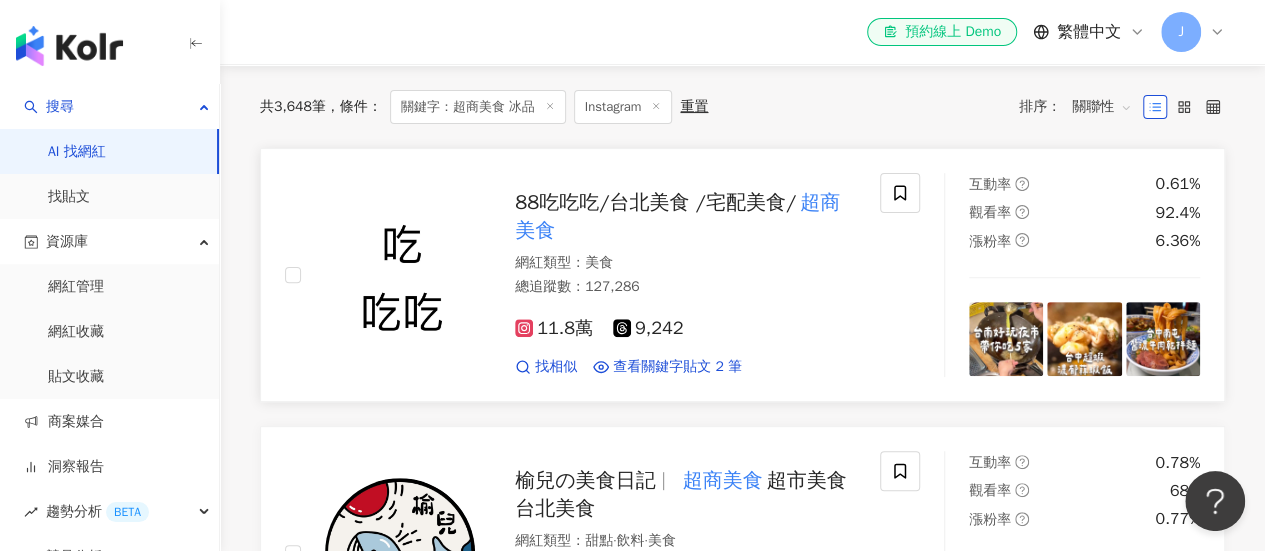 click on "88吃吃吃/台北美食 /宅配美食/ 超商美食 網紅類型 ： 美食 總追蹤數 ： 127,286 11.8萬 9,242 找相似 查看關鍵字貼文 2 筆" at bounding box center (602, 275) 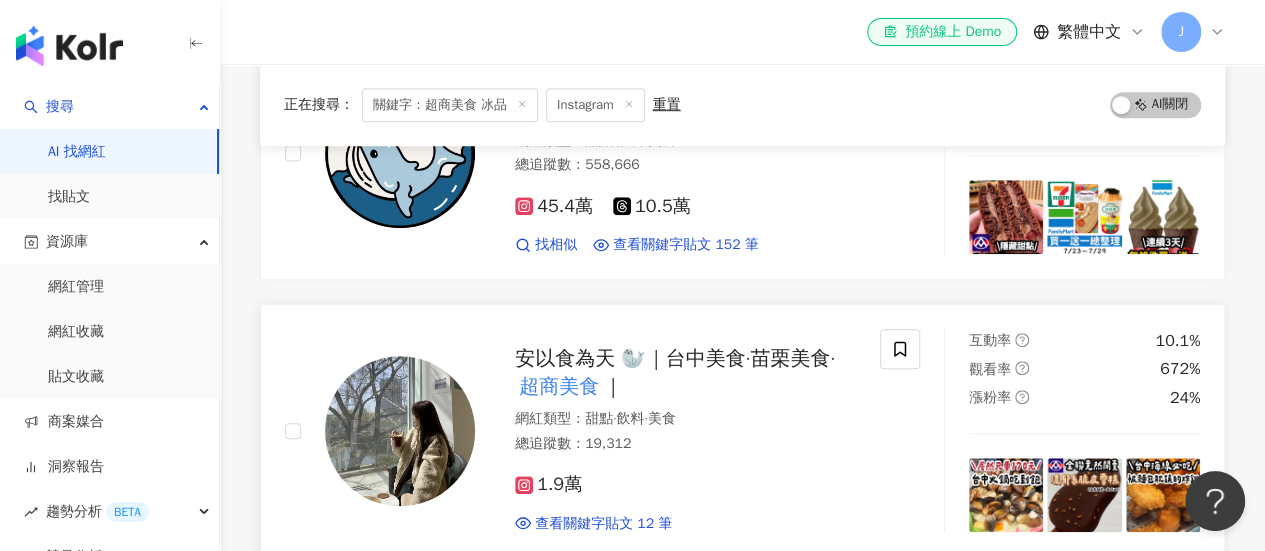 scroll, scrollTop: 700, scrollLeft: 0, axis: vertical 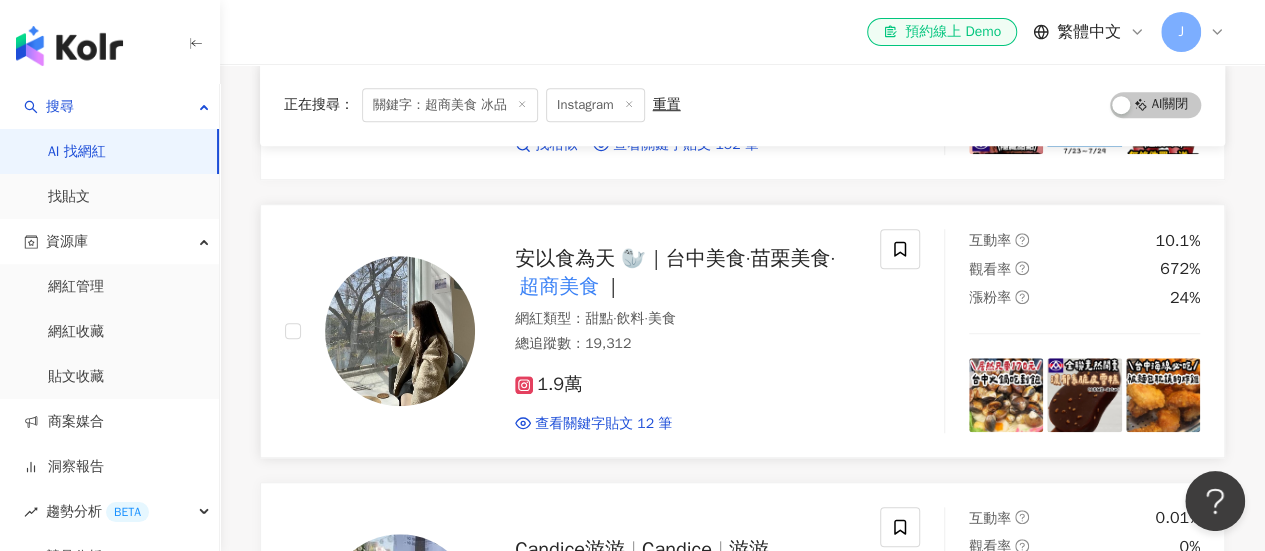 click at bounding box center [400, 331] 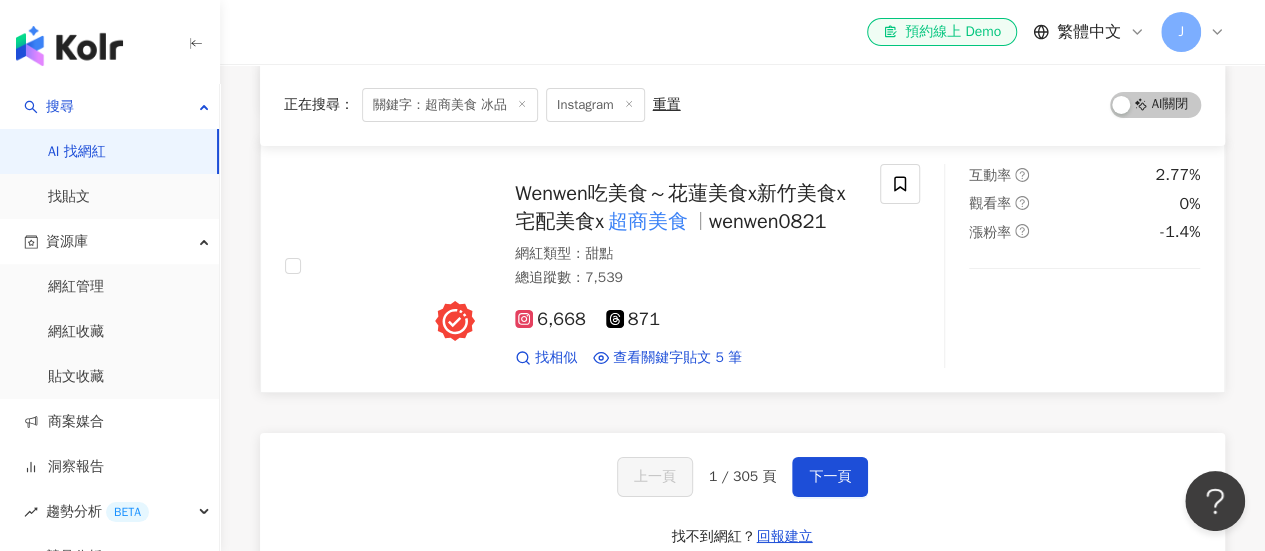 scroll, scrollTop: 3400, scrollLeft: 0, axis: vertical 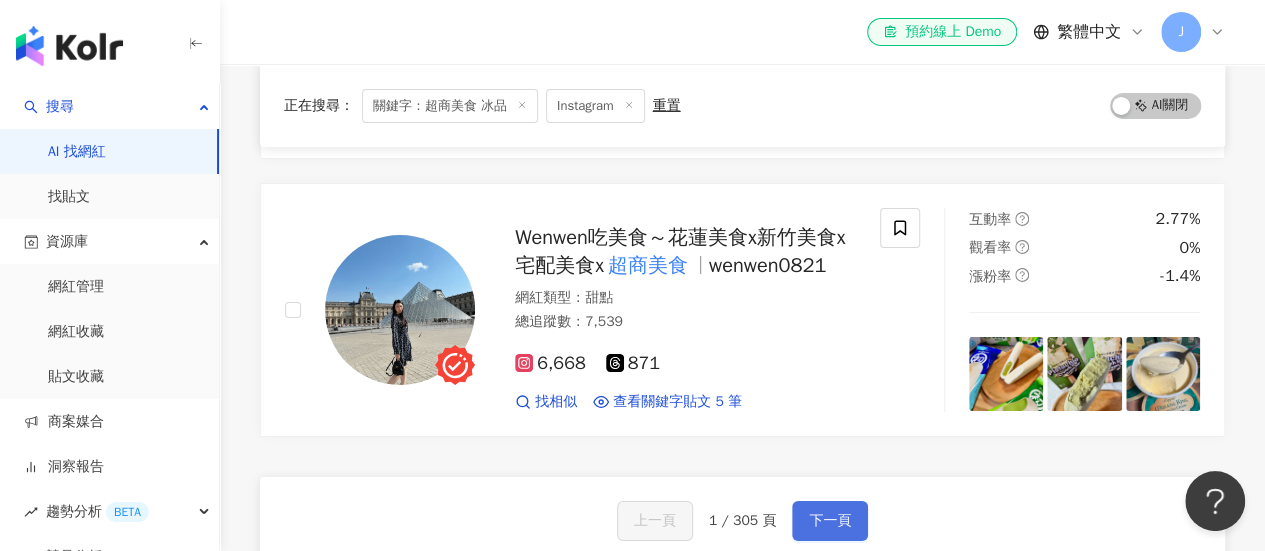 click on "下一頁" at bounding box center (830, 521) 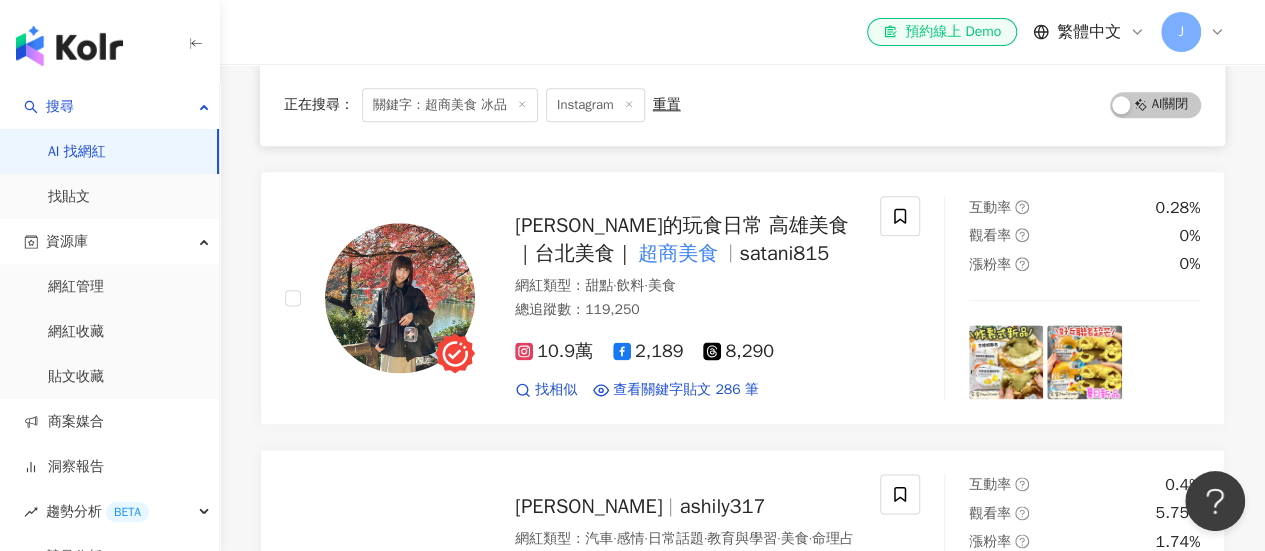 scroll, scrollTop: 3405, scrollLeft: 0, axis: vertical 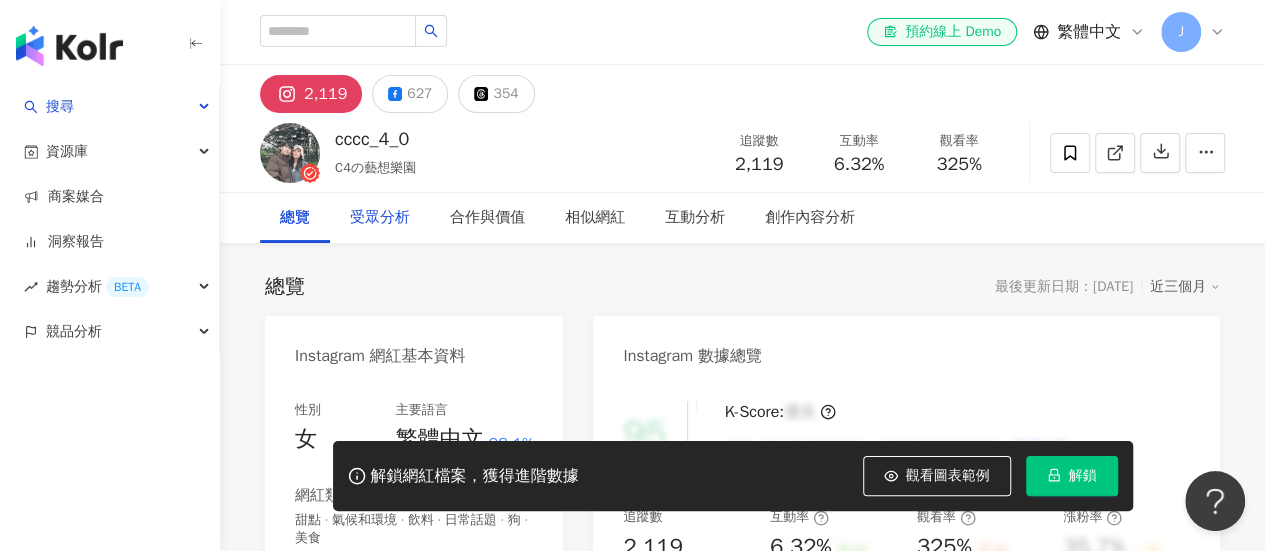 click on "受眾分析" at bounding box center [380, 218] 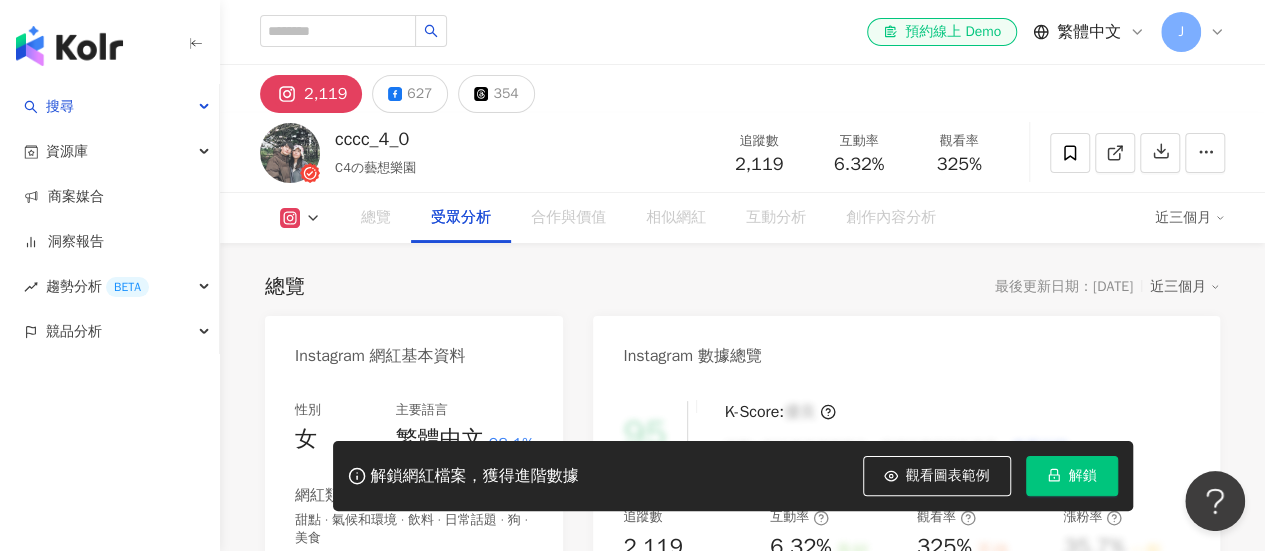 scroll, scrollTop: 1758, scrollLeft: 0, axis: vertical 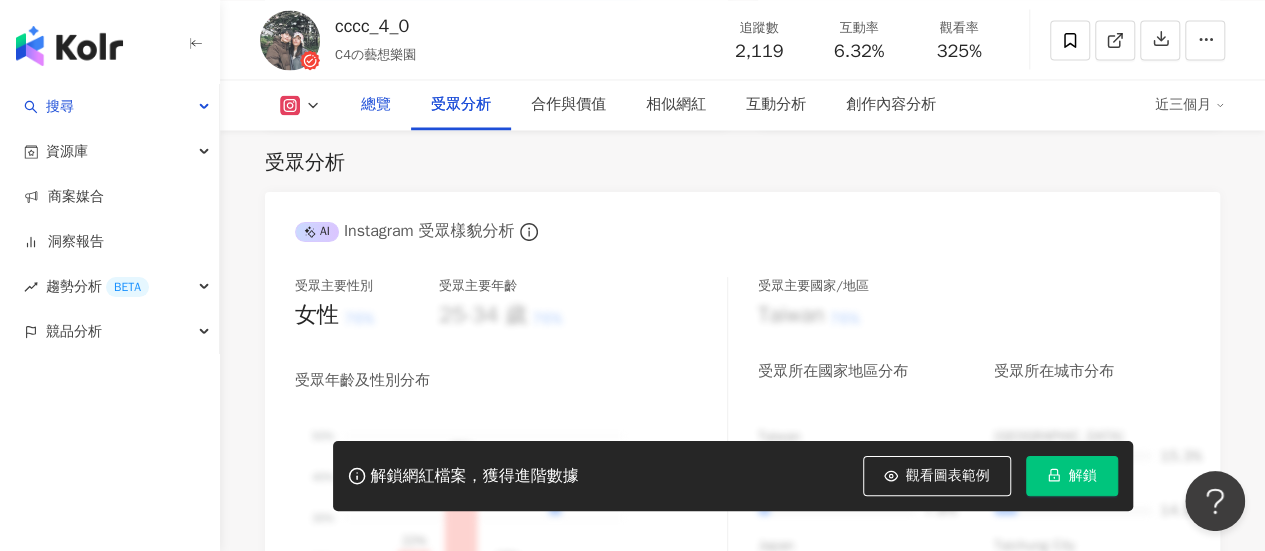 click on "總覽" at bounding box center [376, 105] 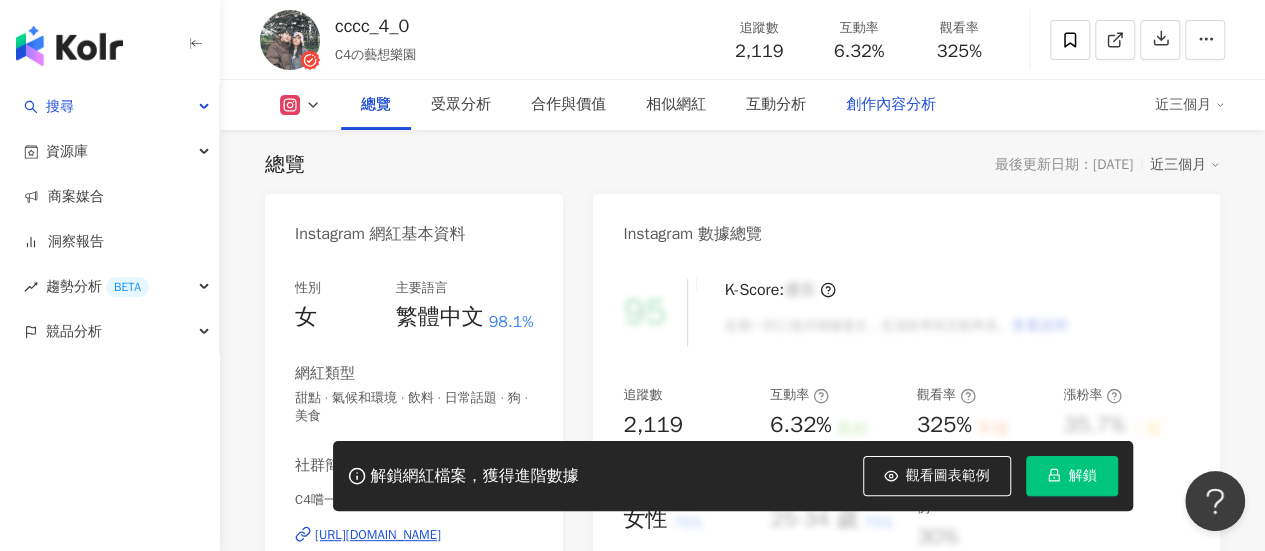 click on "創作內容分析" at bounding box center (891, 105) 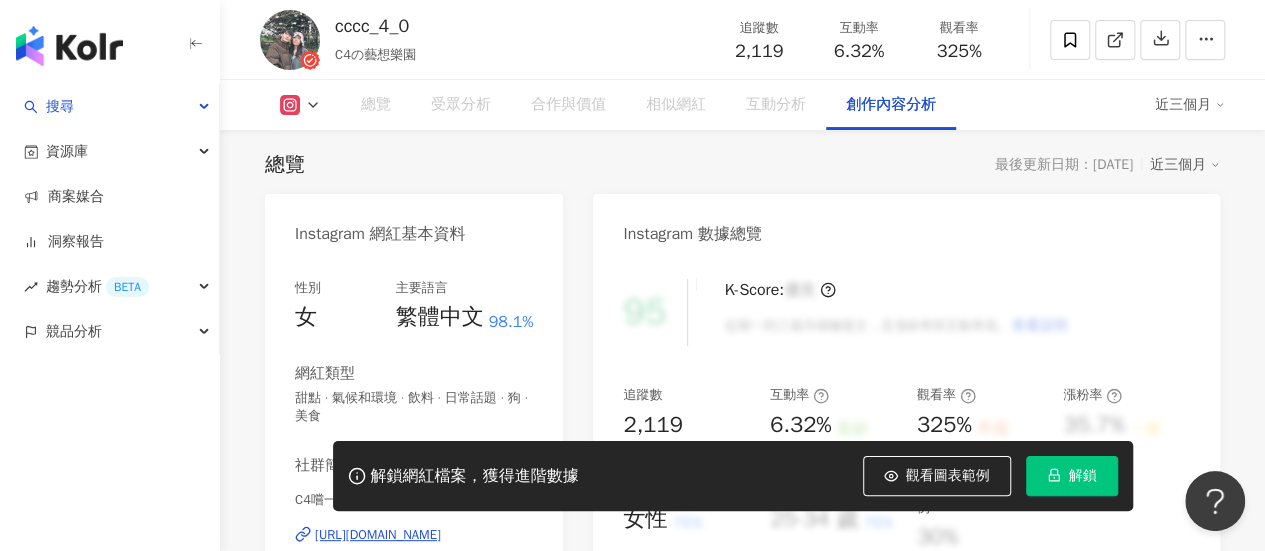 scroll, scrollTop: 5712, scrollLeft: 0, axis: vertical 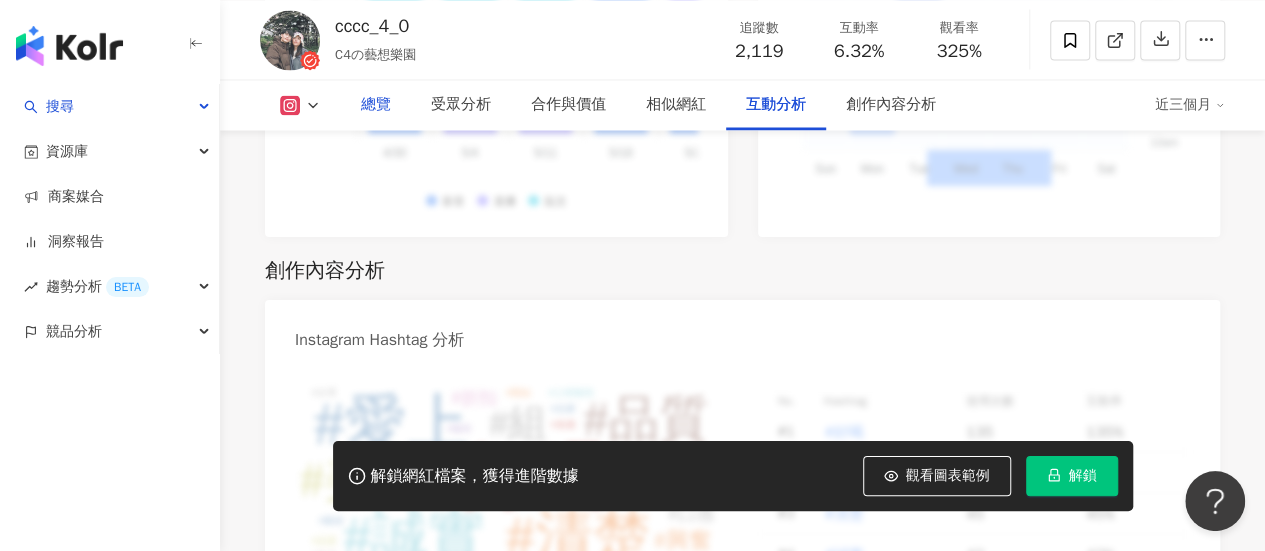 click on "總覽" at bounding box center (376, 105) 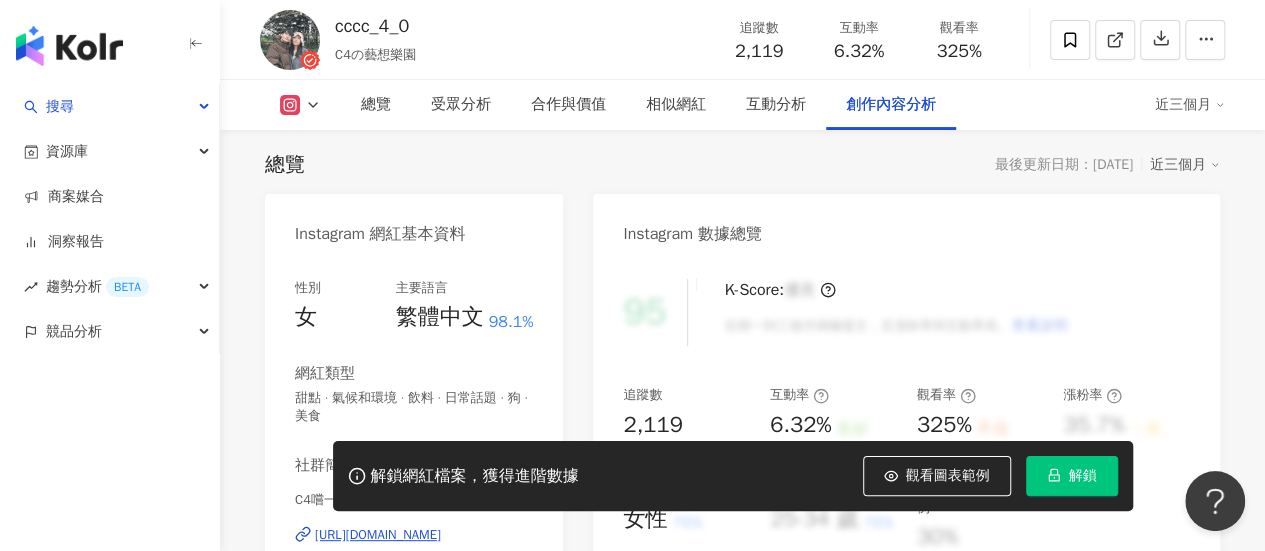 scroll, scrollTop: 5712, scrollLeft: 0, axis: vertical 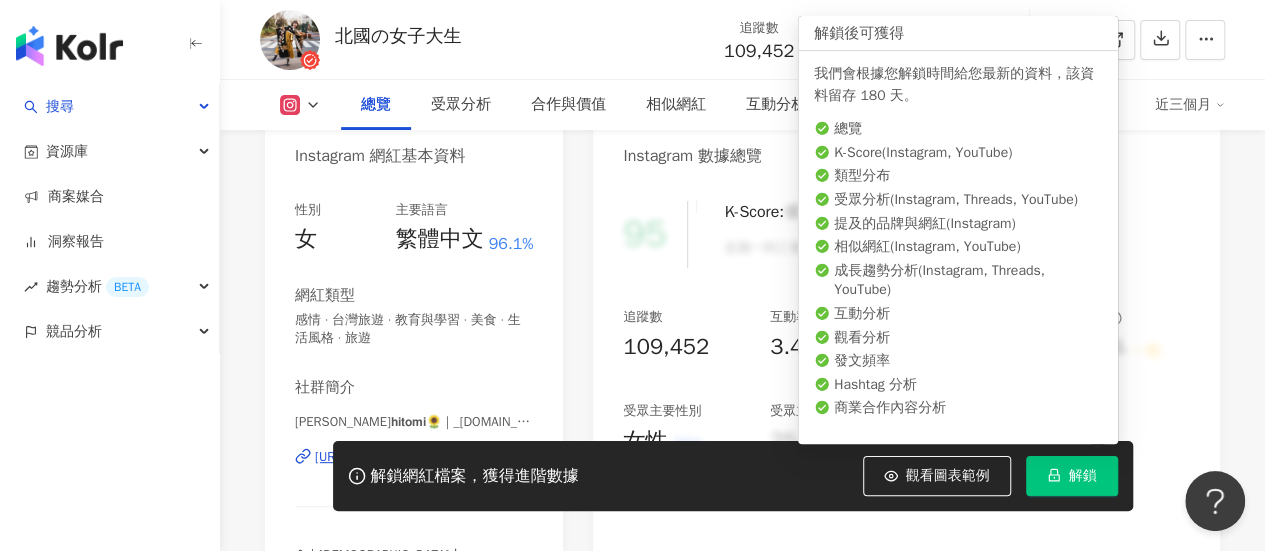 click on "解鎖" at bounding box center (1072, 476) 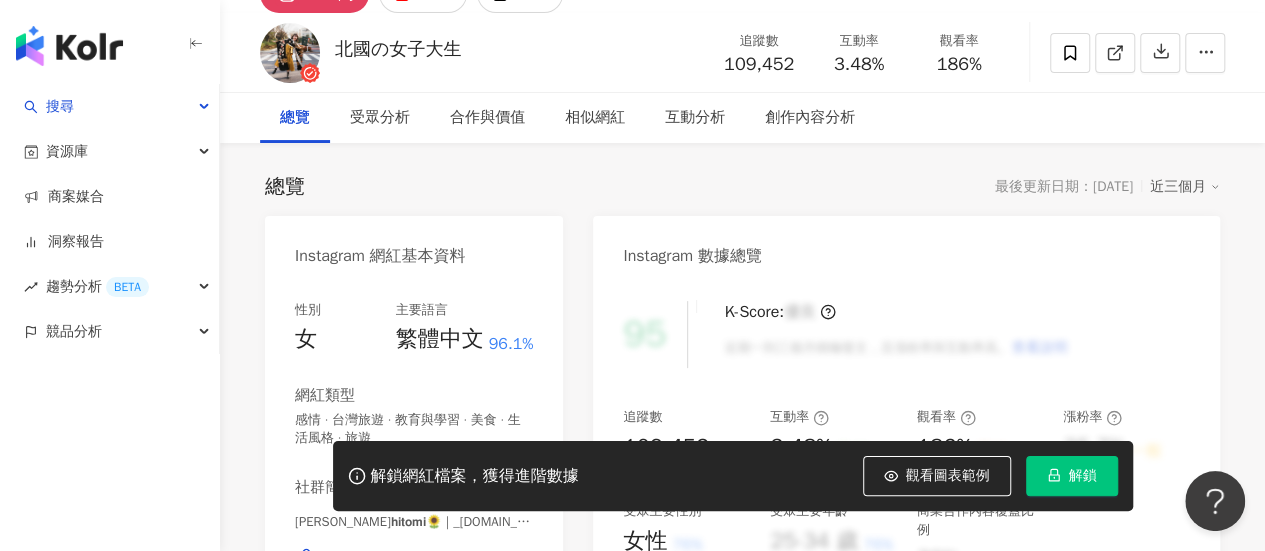 scroll, scrollTop: 0, scrollLeft: 0, axis: both 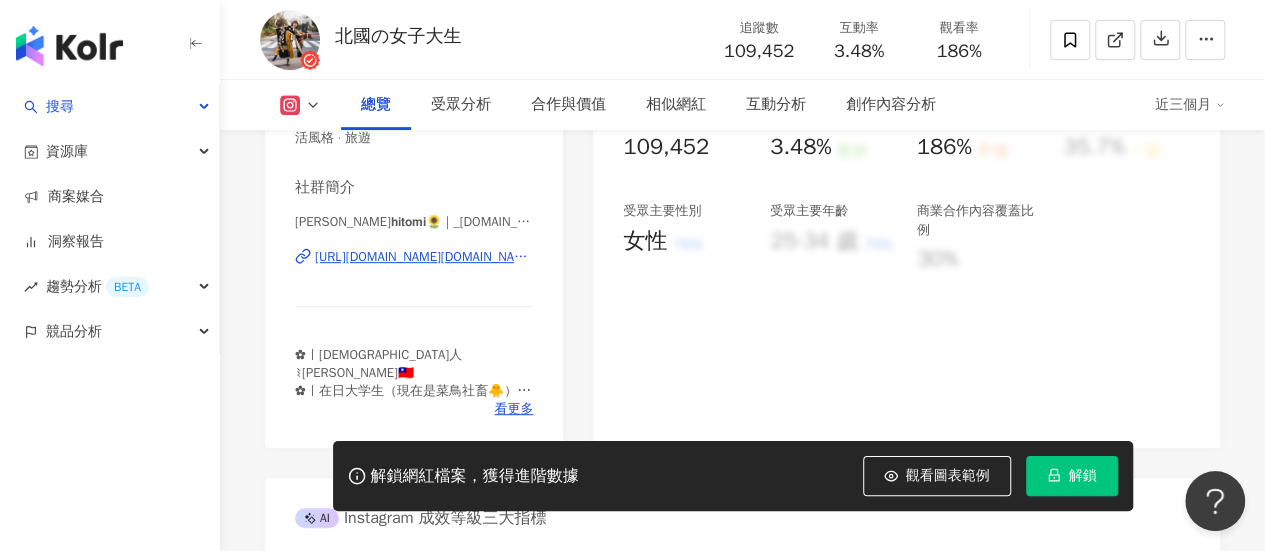 click on "[URL][DOMAIN_NAME][DOMAIN_NAME]" at bounding box center [424, 257] 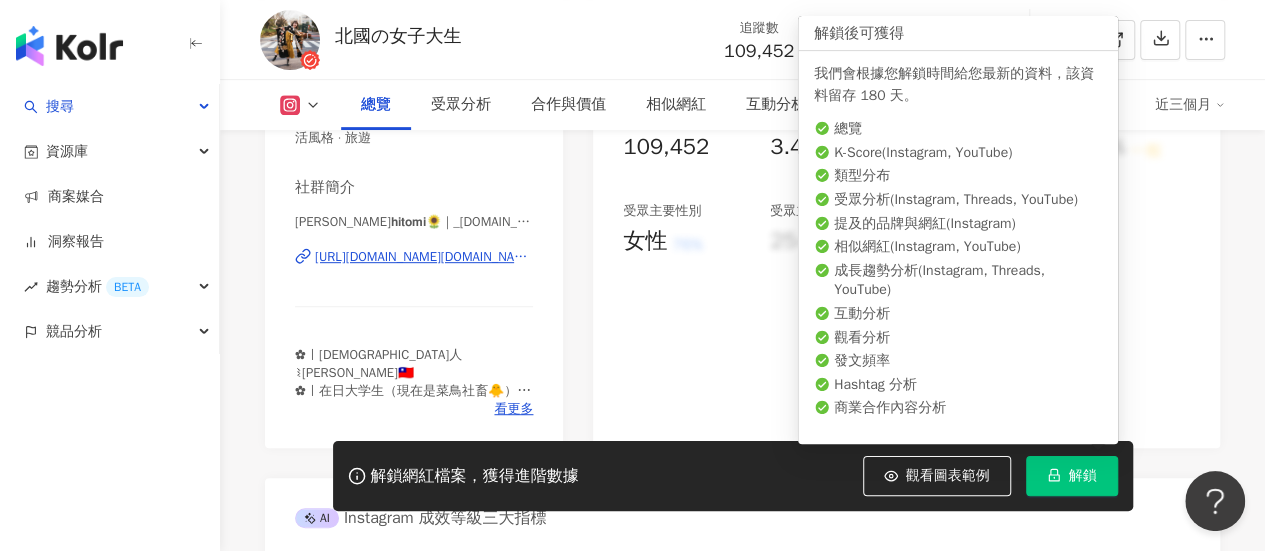 click on "解鎖" at bounding box center (1072, 476) 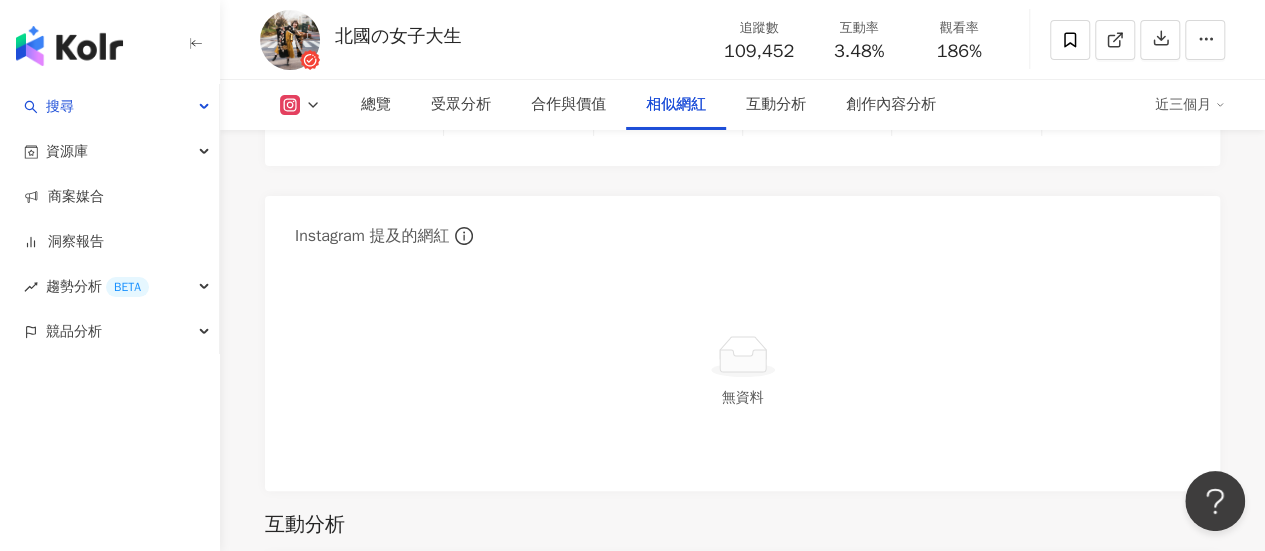 scroll, scrollTop: 3400, scrollLeft: 0, axis: vertical 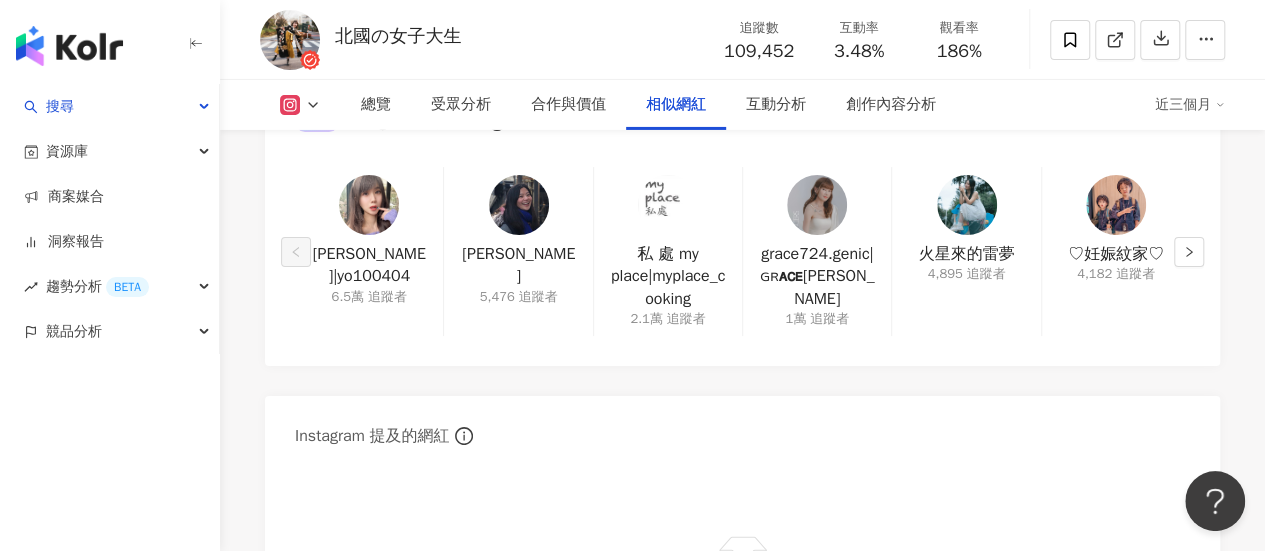 click at bounding box center [369, 205] 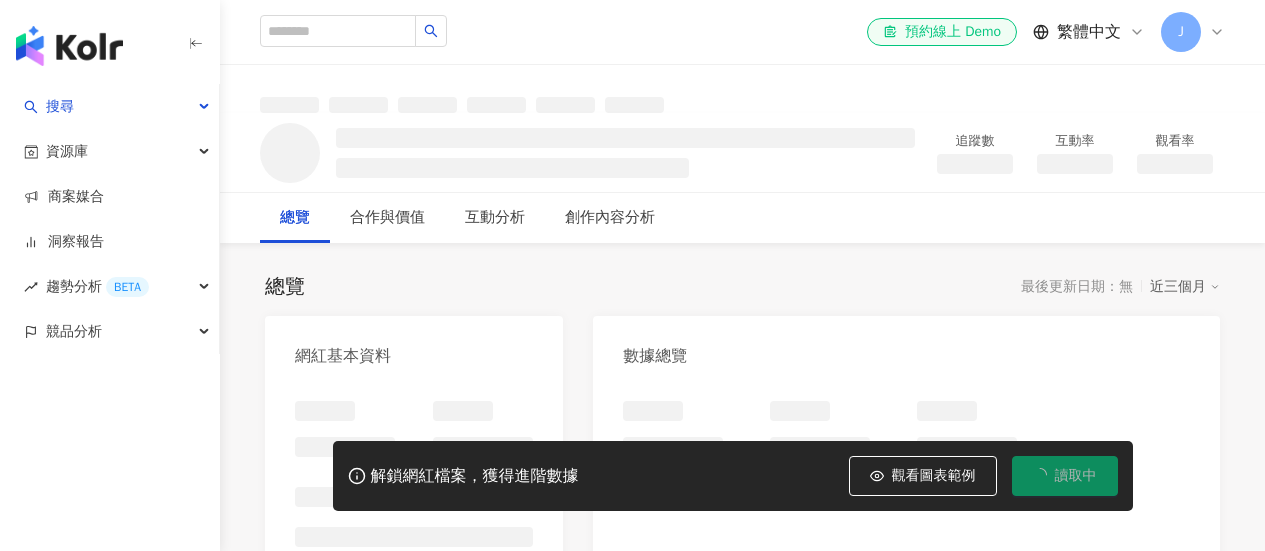 scroll, scrollTop: 0, scrollLeft: 0, axis: both 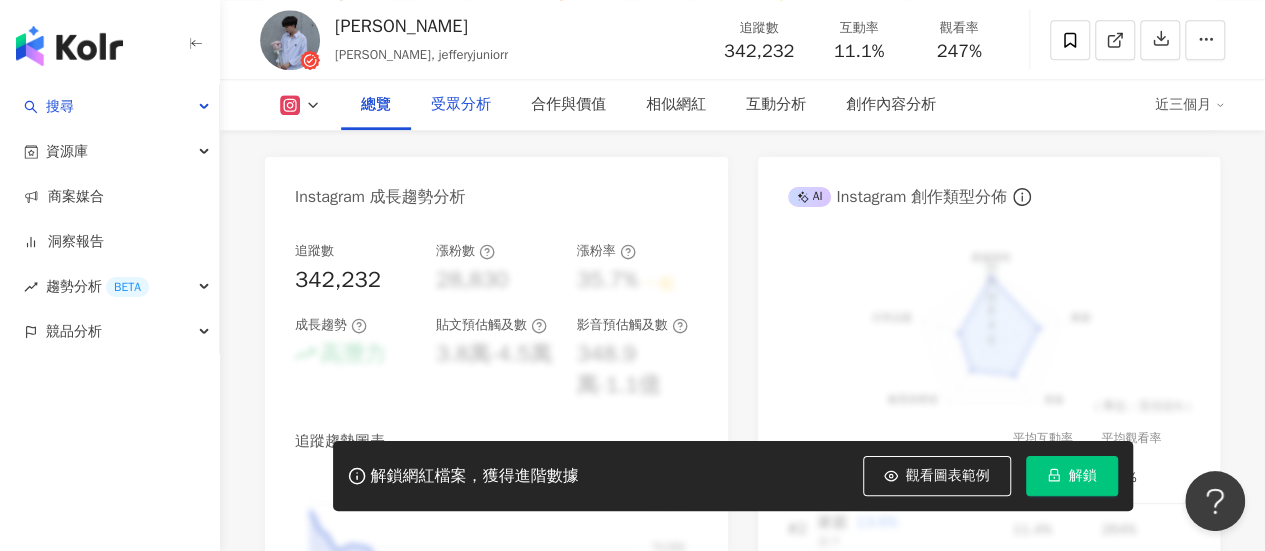 click on "受眾分析" at bounding box center [461, 105] 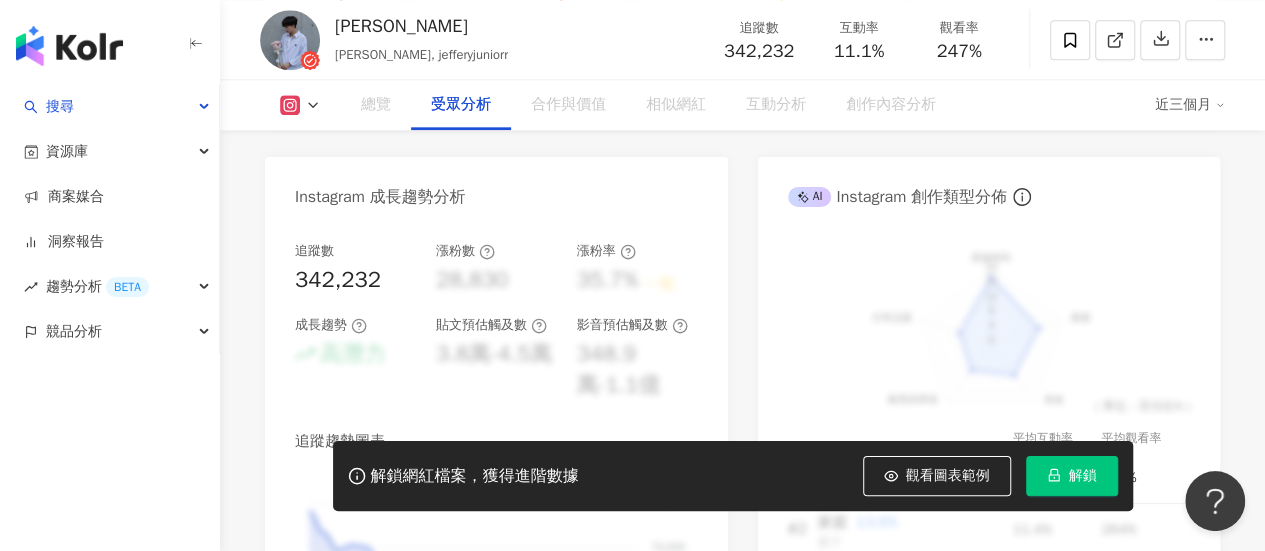 scroll, scrollTop: 1758, scrollLeft: 0, axis: vertical 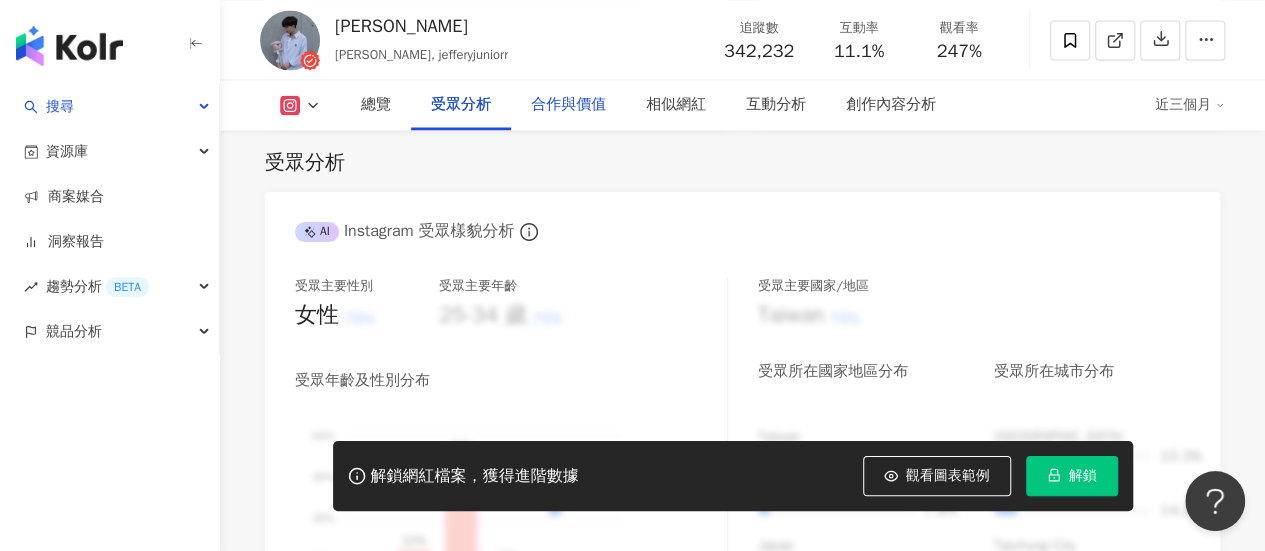 click on "合作與價值" at bounding box center [568, 105] 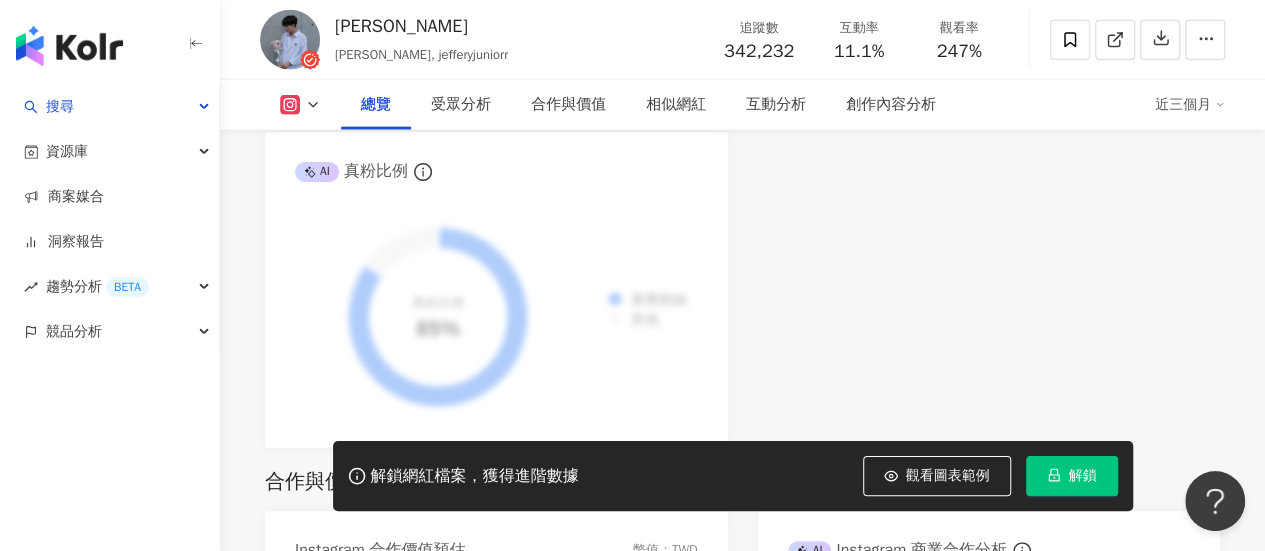 scroll, scrollTop: 1604, scrollLeft: 0, axis: vertical 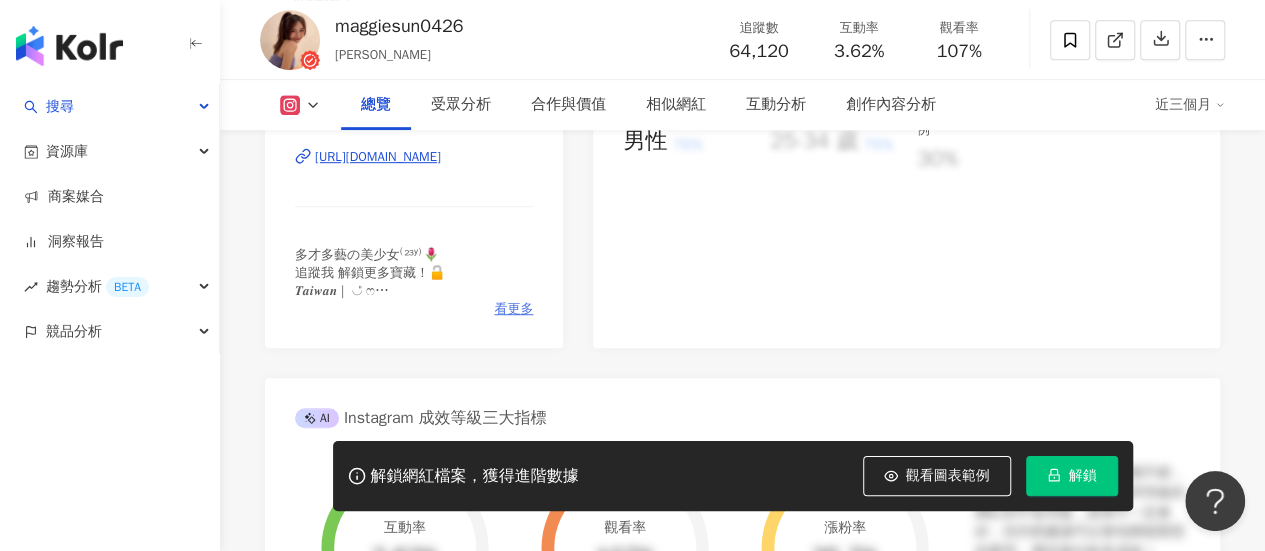 click on "看更多" at bounding box center (513, 309) 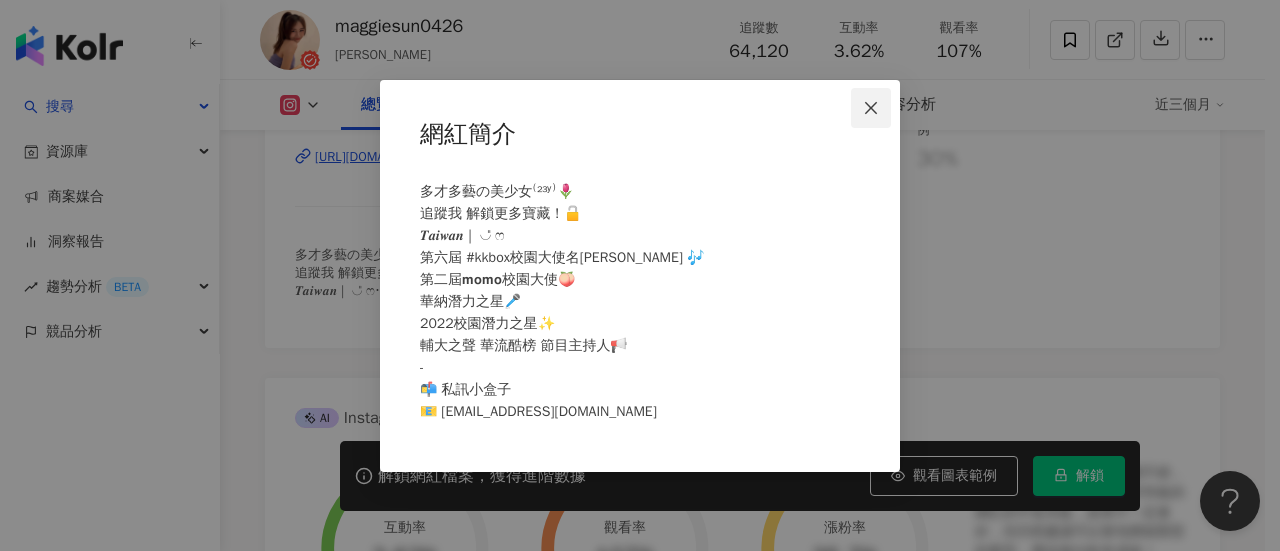 click at bounding box center (871, 108) 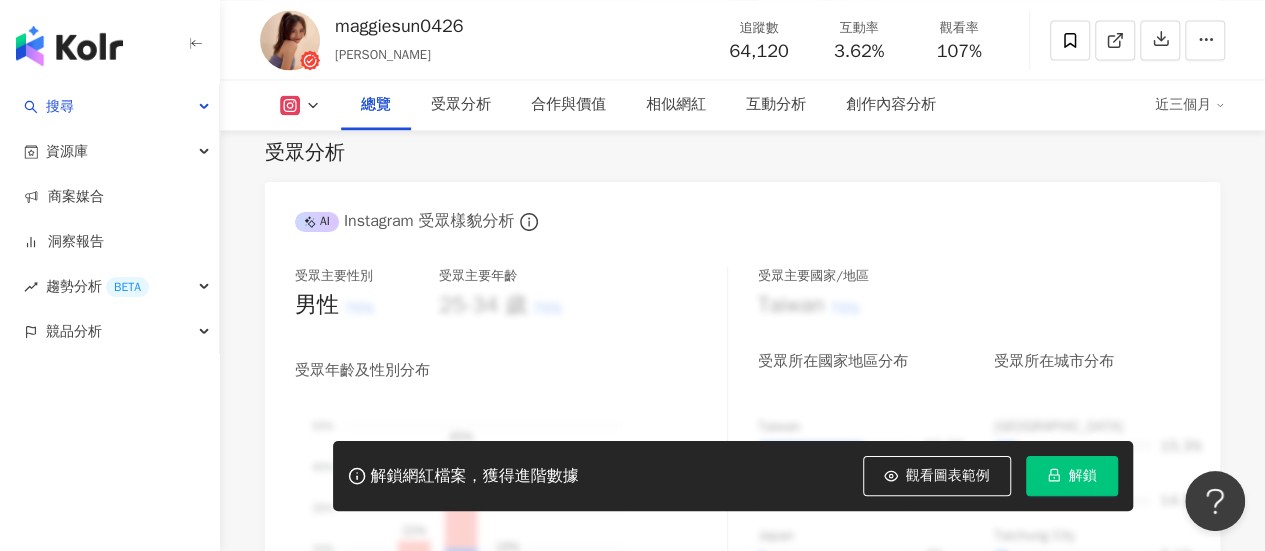 scroll, scrollTop: 1900, scrollLeft: 0, axis: vertical 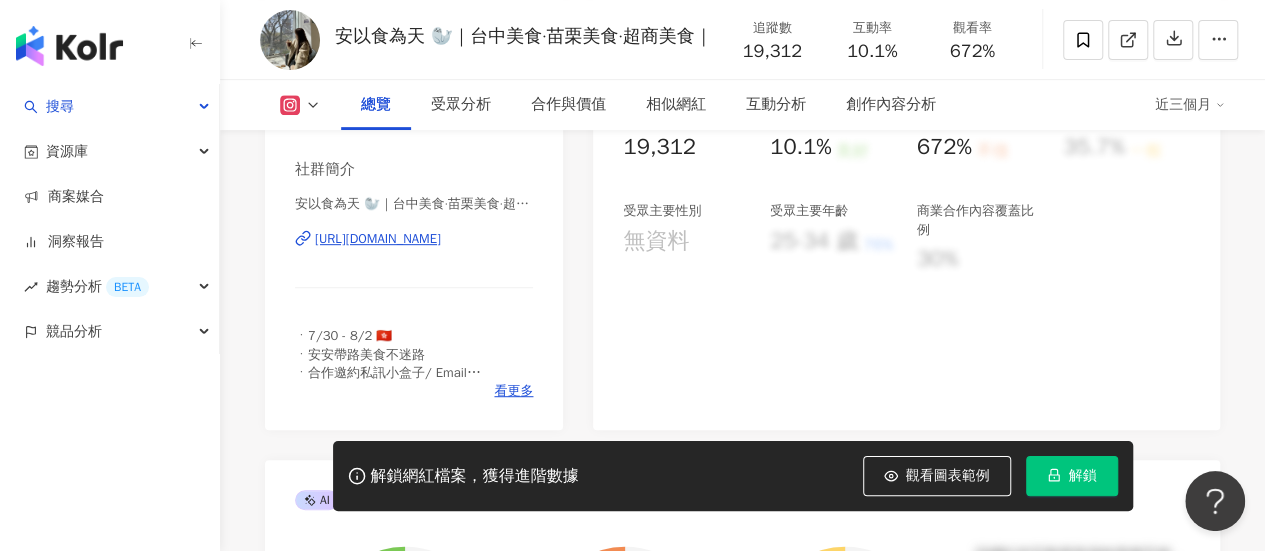 click on "[URL][DOMAIN_NAME]" at bounding box center [378, 239] 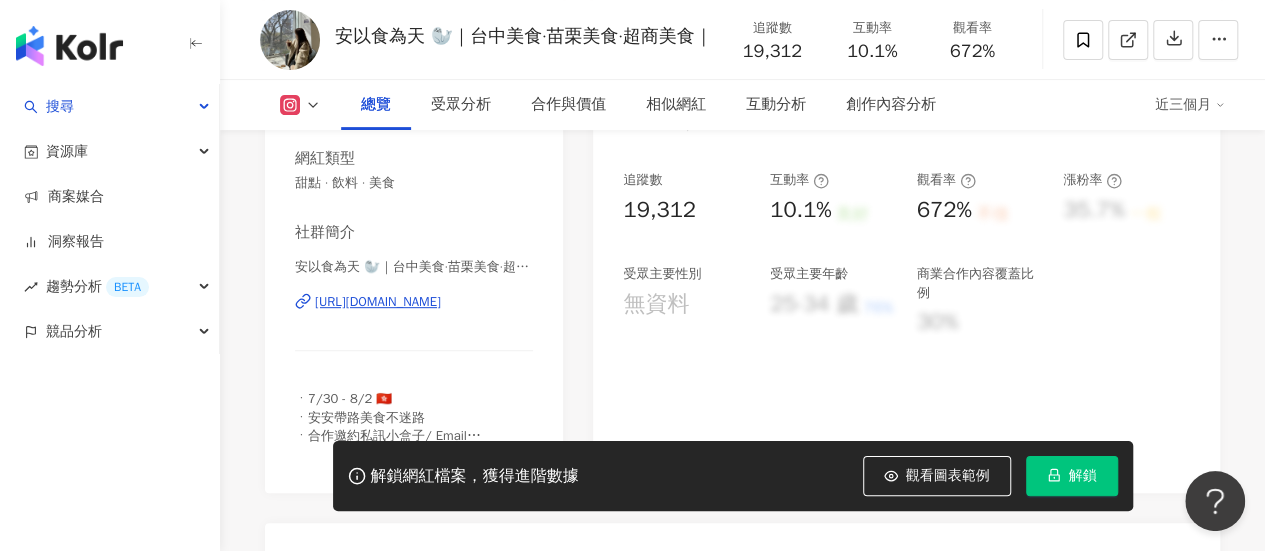 scroll, scrollTop: 200, scrollLeft: 0, axis: vertical 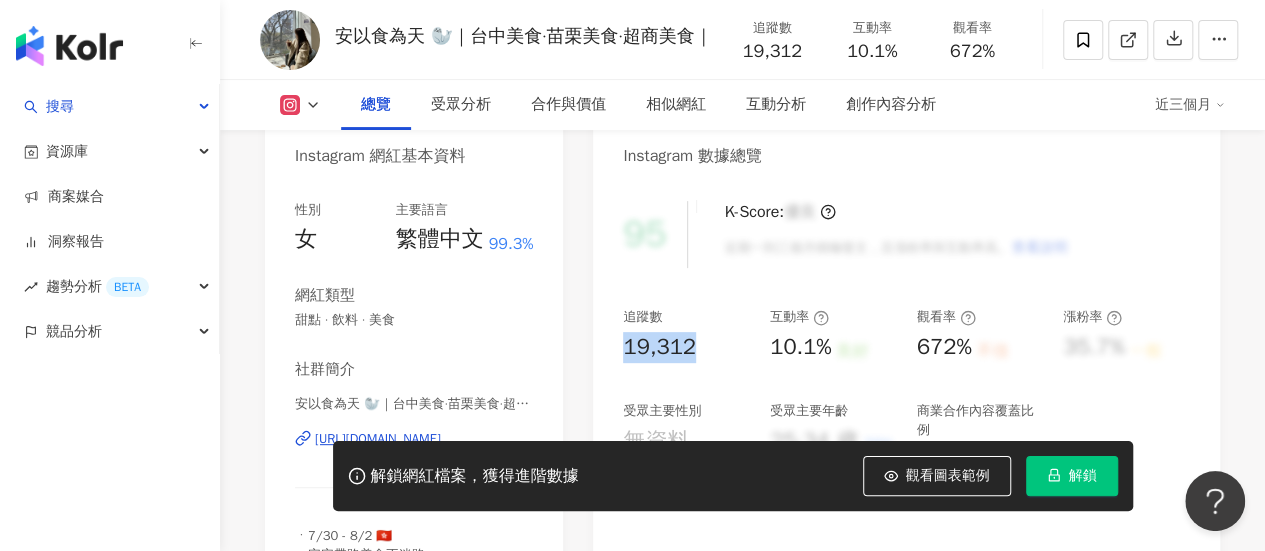 drag, startPoint x: 626, startPoint y: 348, endPoint x: 698, endPoint y: 343, distance: 72.1734 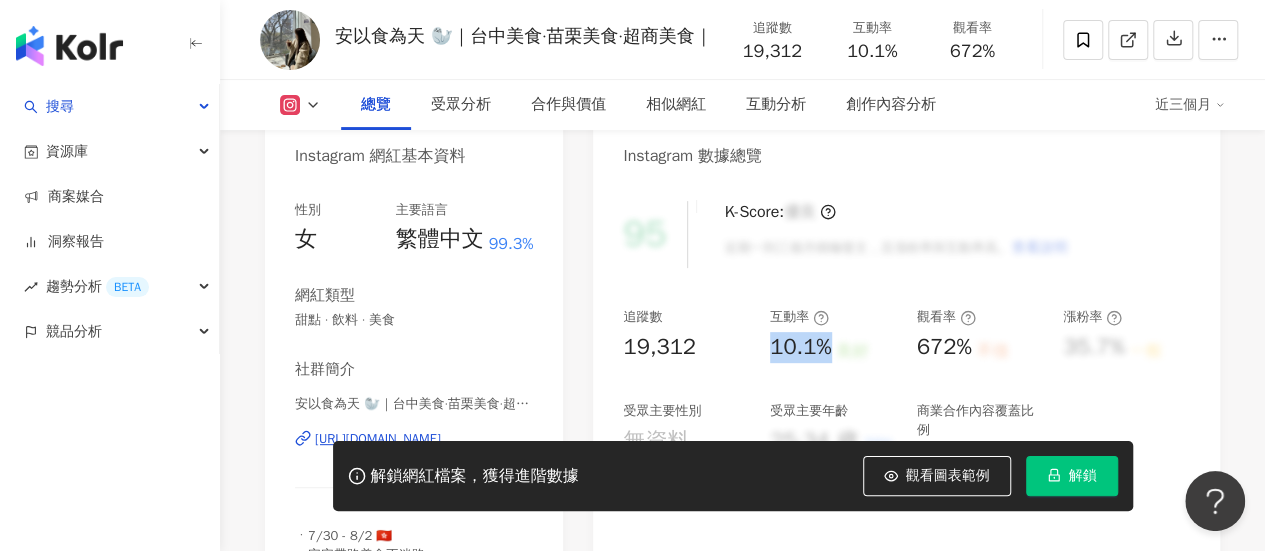 drag, startPoint x: 768, startPoint y: 347, endPoint x: 836, endPoint y: 347, distance: 68 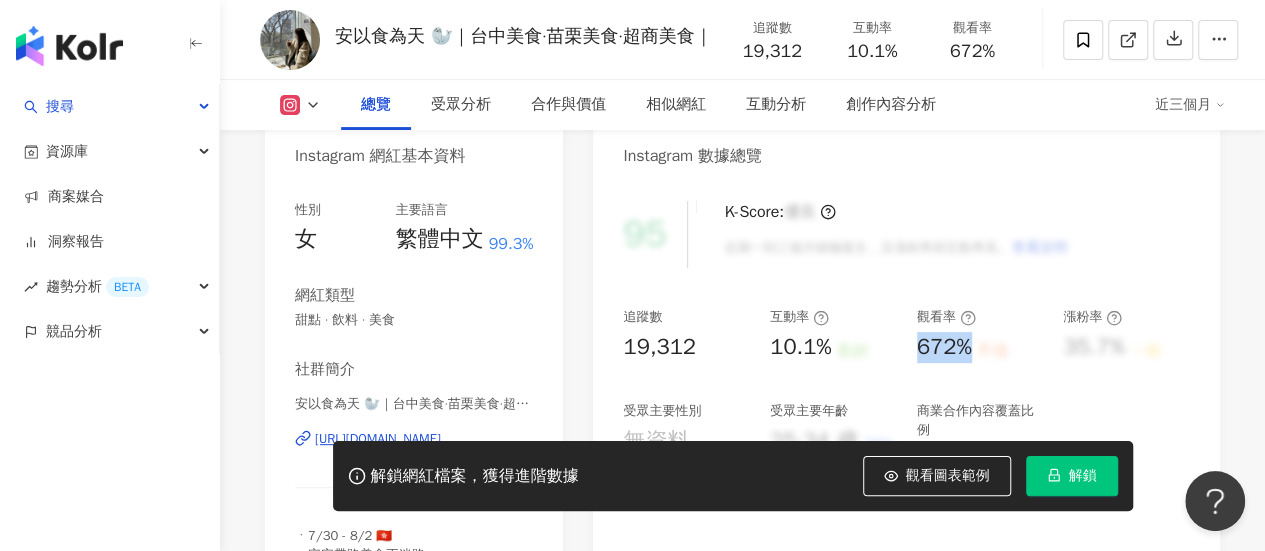 drag, startPoint x: 920, startPoint y: 348, endPoint x: 966, endPoint y: 358, distance: 47.07441 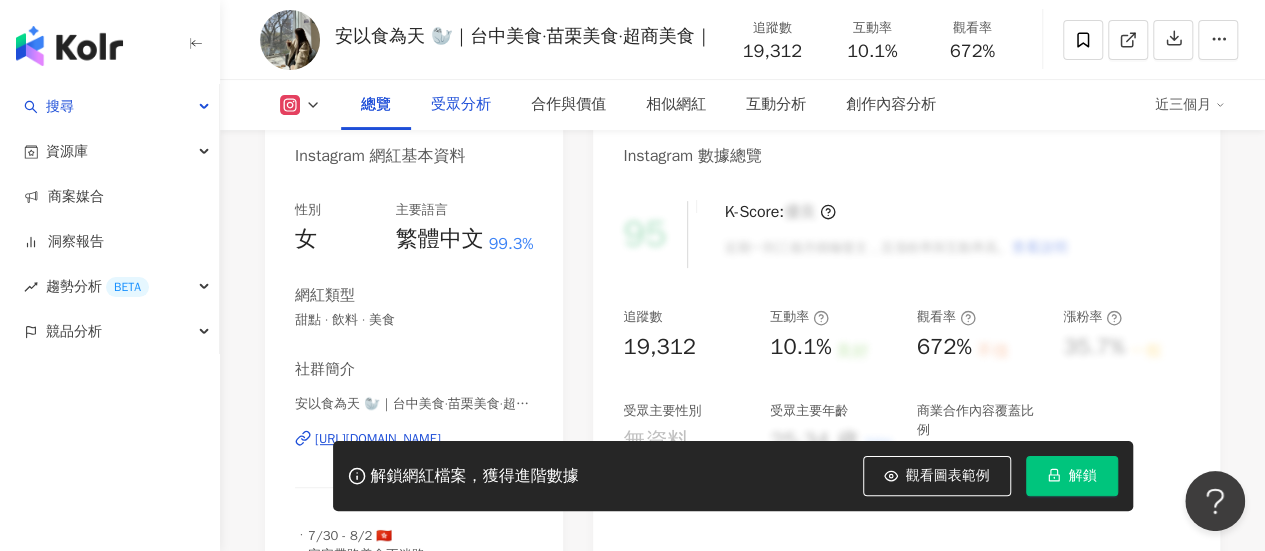click on "受眾分析" at bounding box center [461, 105] 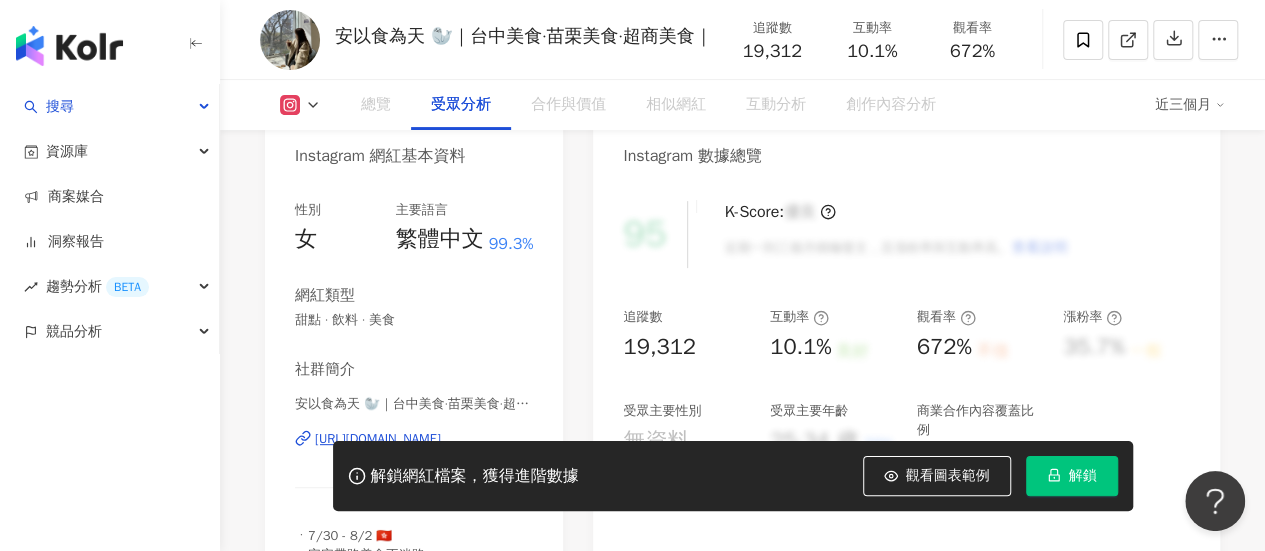 scroll, scrollTop: 1739, scrollLeft: 0, axis: vertical 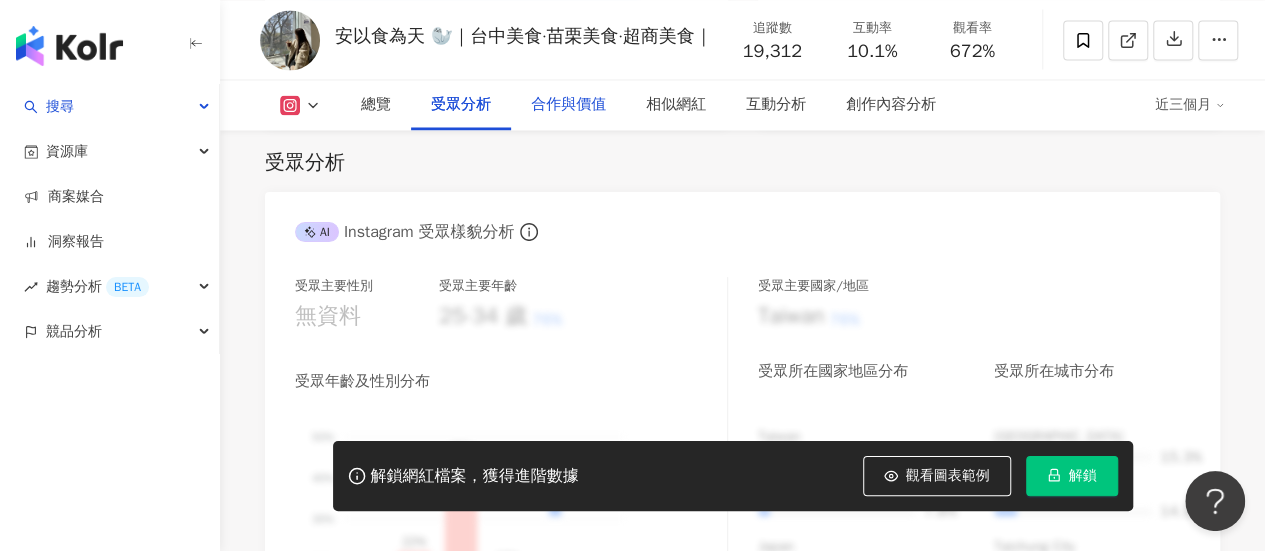 click on "合作與價值" at bounding box center (568, 105) 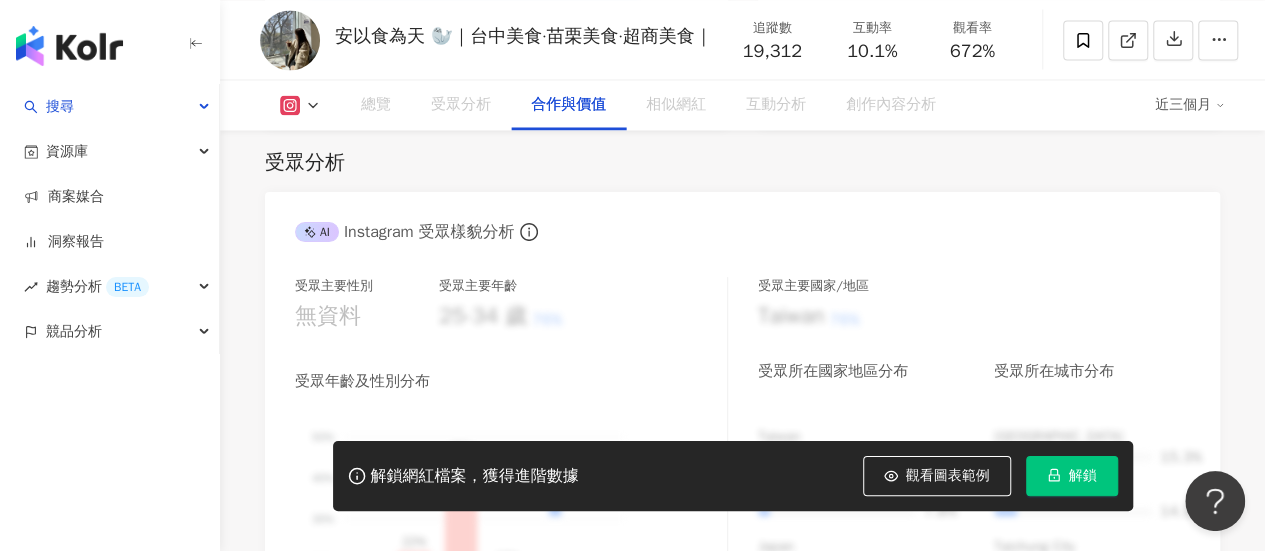 scroll, scrollTop: 2686, scrollLeft: 0, axis: vertical 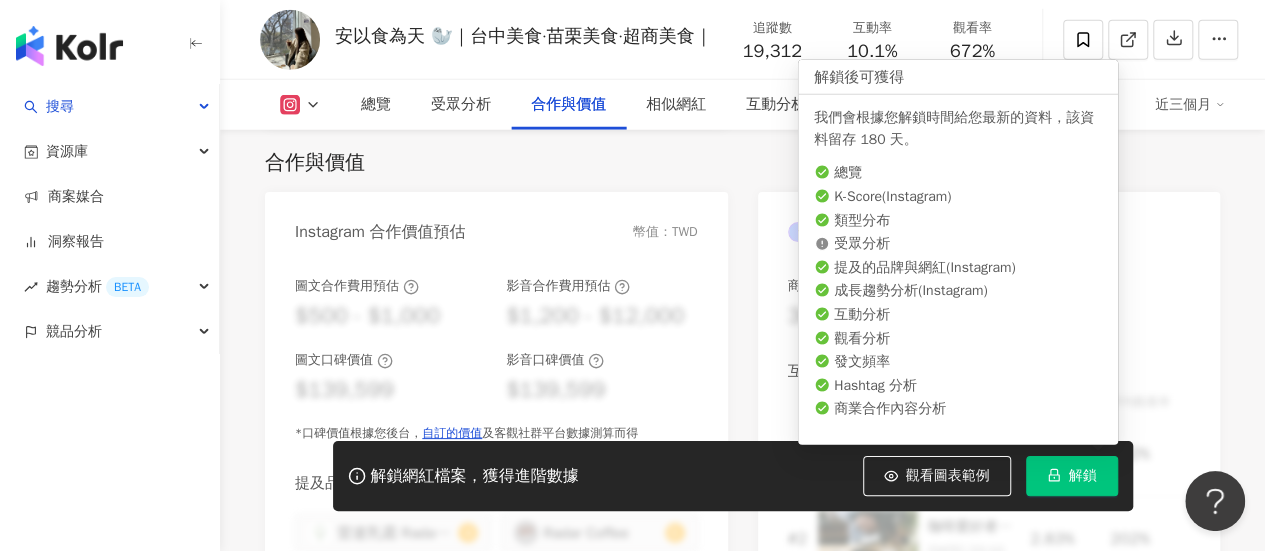 click on "解鎖" at bounding box center (1083, 476) 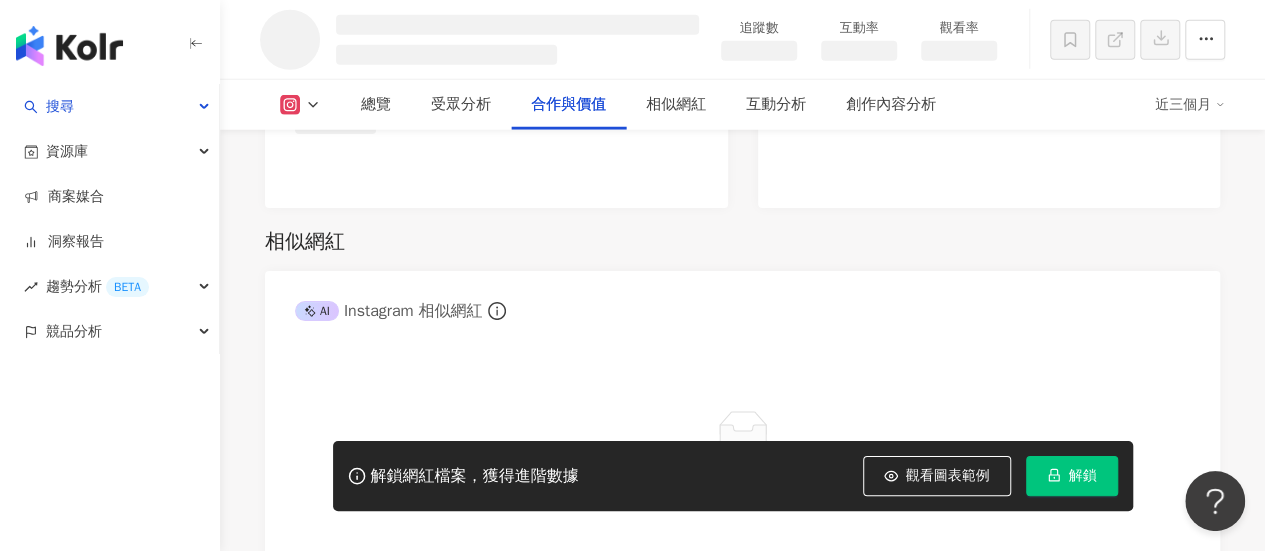 scroll, scrollTop: 2319, scrollLeft: 0, axis: vertical 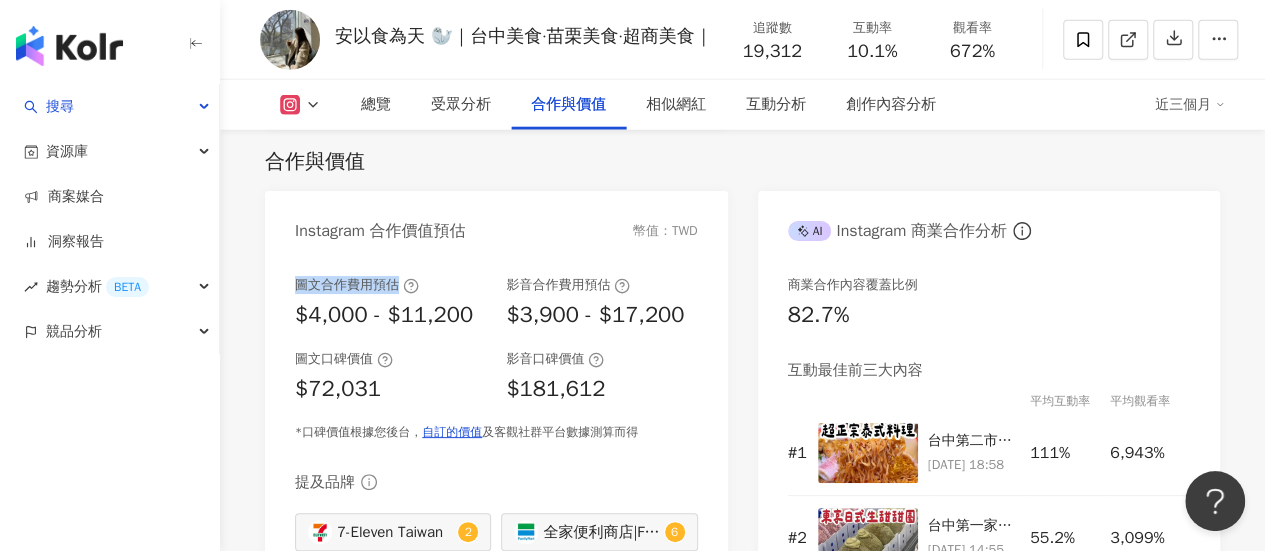 drag, startPoint x: 298, startPoint y: 285, endPoint x: 396, endPoint y: 288, distance: 98.045906 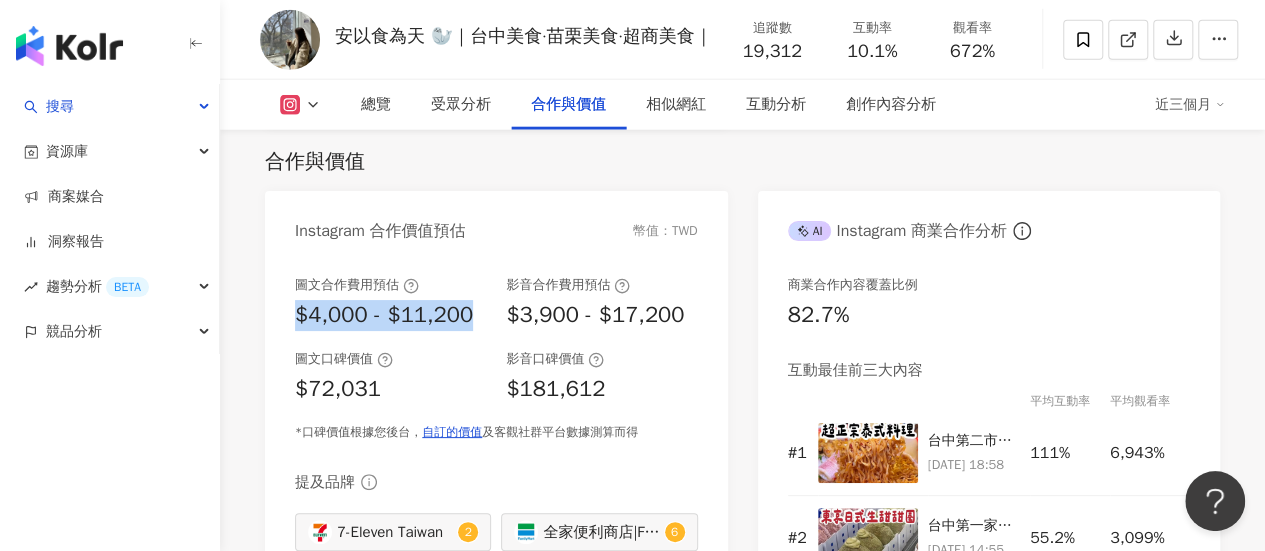 drag, startPoint x: 298, startPoint y: 313, endPoint x: 484, endPoint y: 322, distance: 186.21762 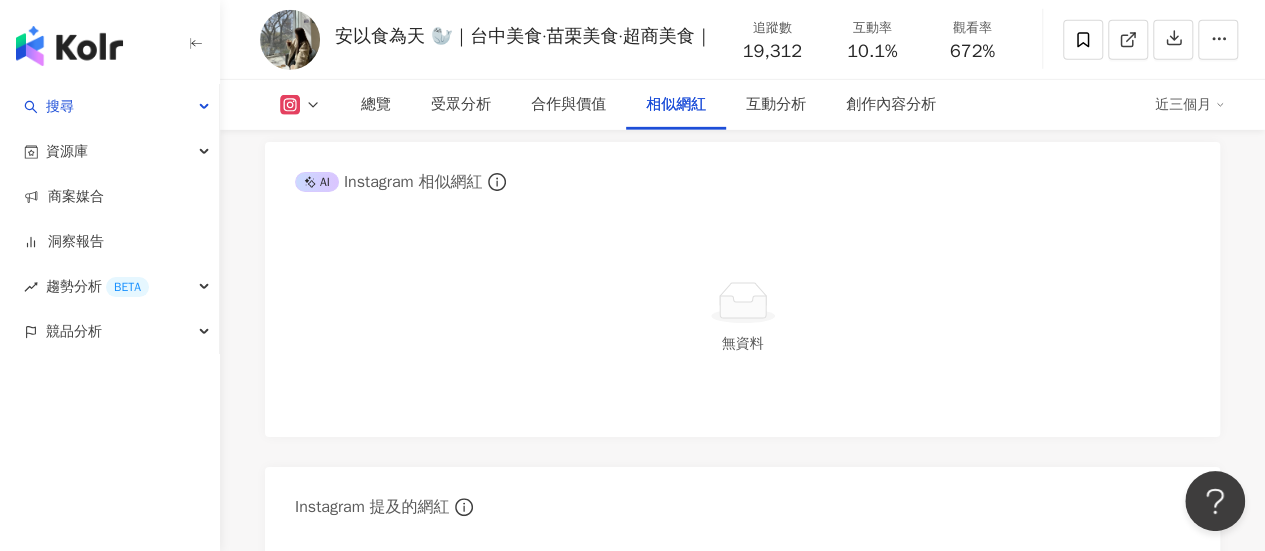 scroll, scrollTop: 3028, scrollLeft: 0, axis: vertical 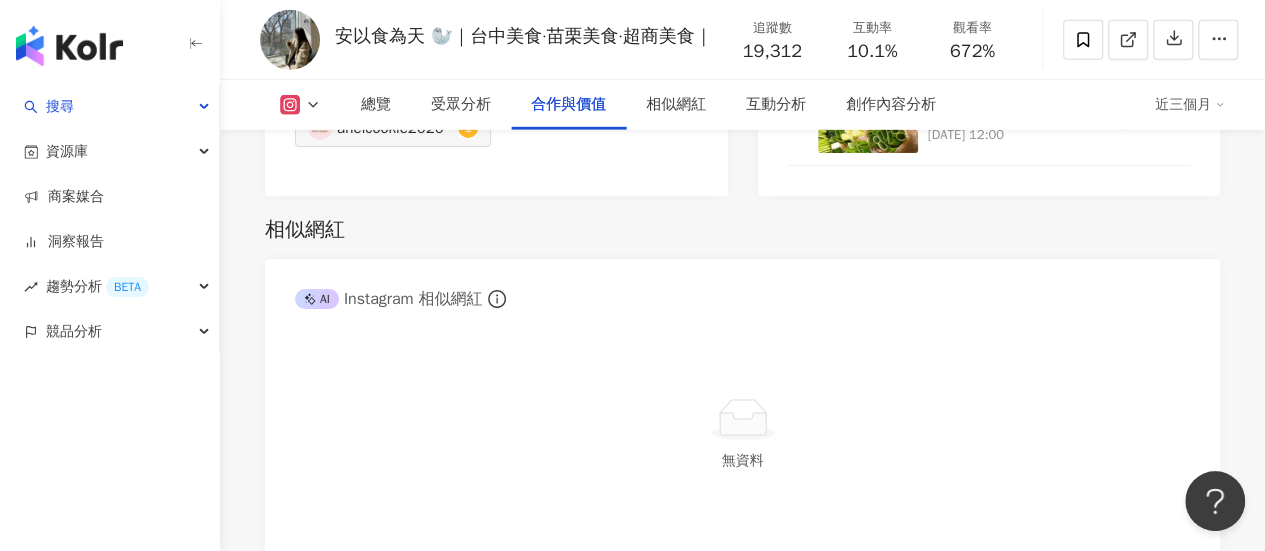 click on "AI Instagram 相似網紅" at bounding box center [742, 291] 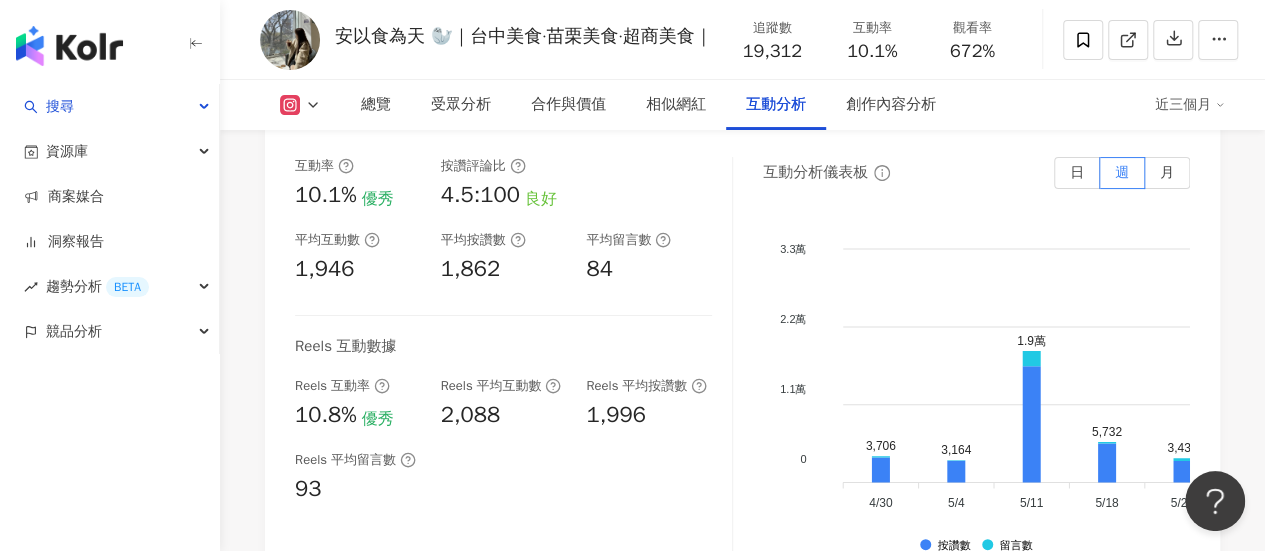 scroll, scrollTop: 3928, scrollLeft: 0, axis: vertical 